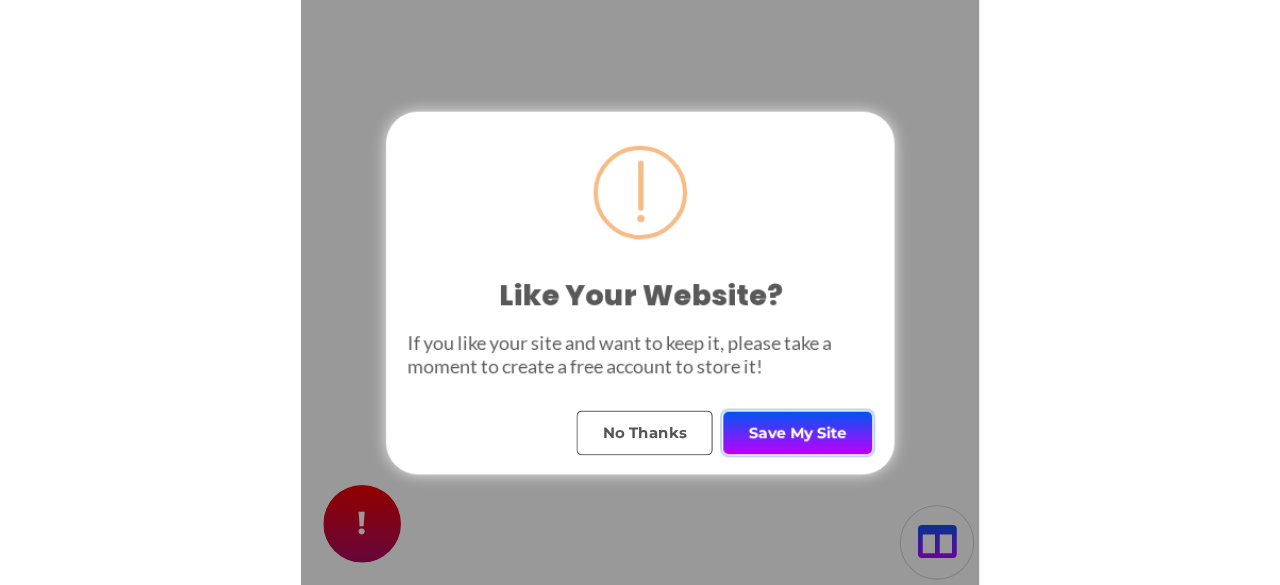 scroll, scrollTop: 0, scrollLeft: 0, axis: both 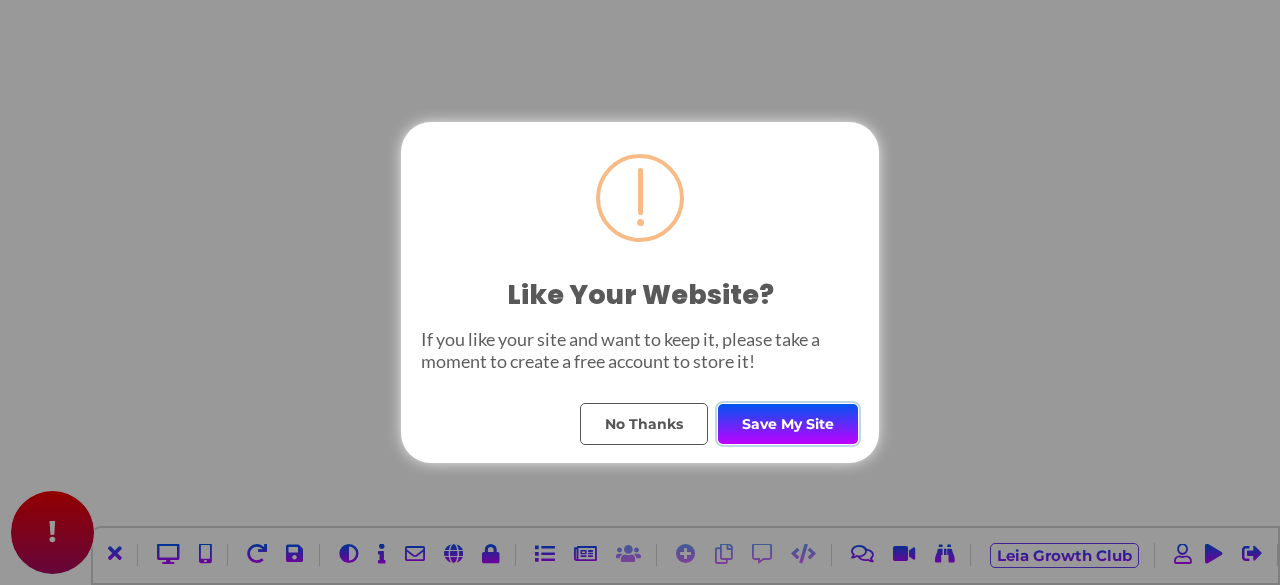 click on "Save My Site" at bounding box center (788, 424) 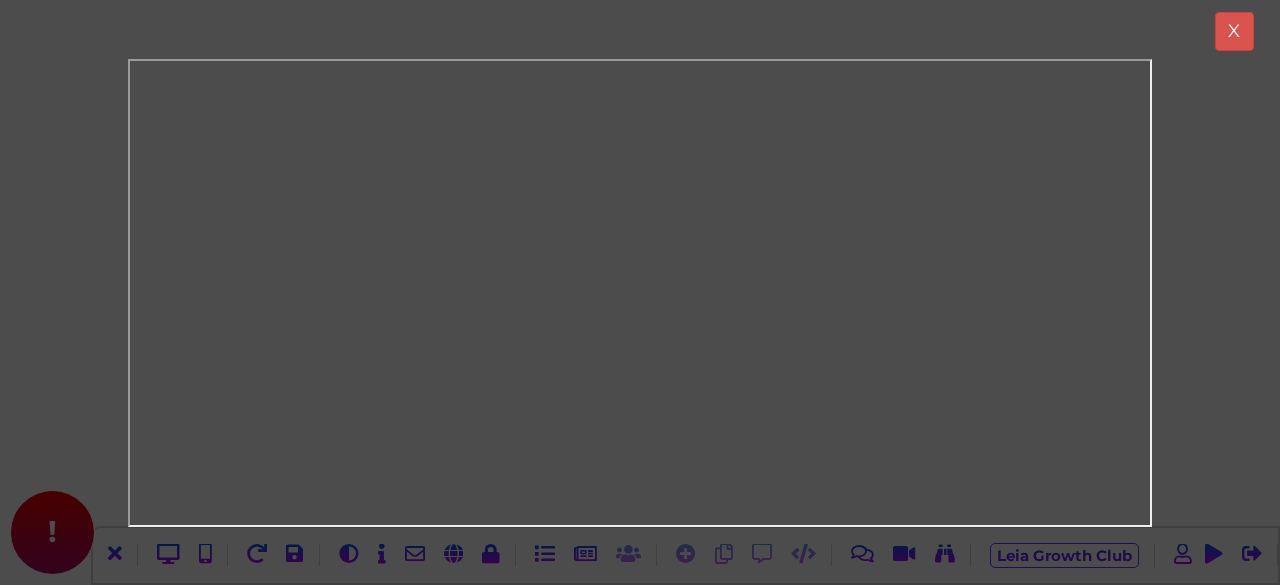 click on "X" at bounding box center [640, 292] 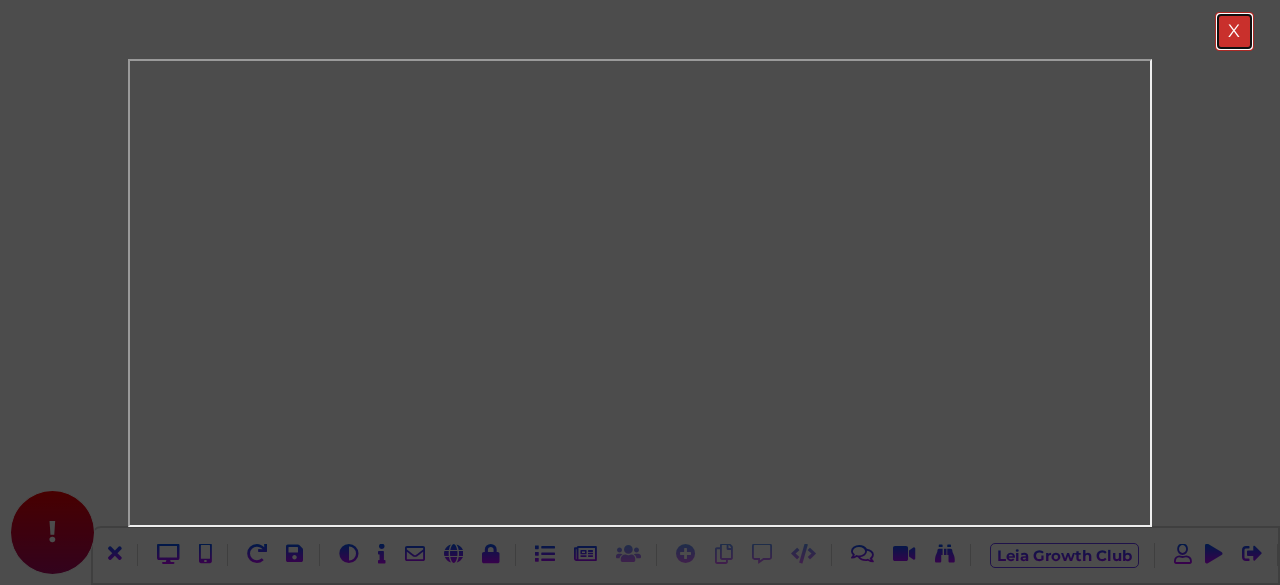 click on "X" at bounding box center [1234, 32] 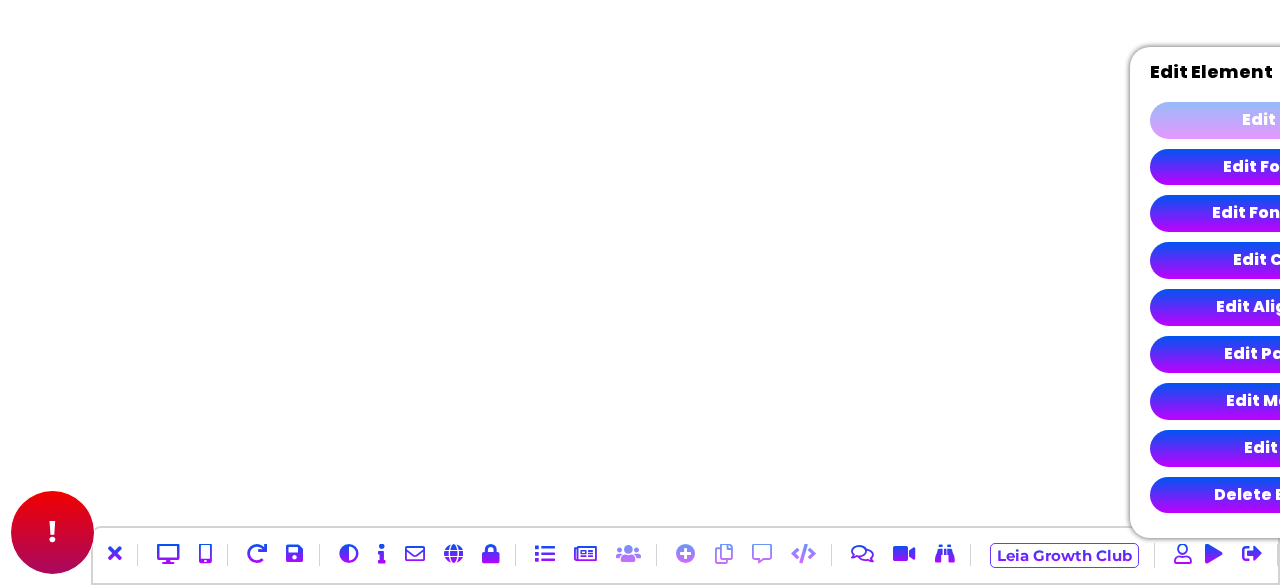 click on "Edit Text" at bounding box center [1280, 120] 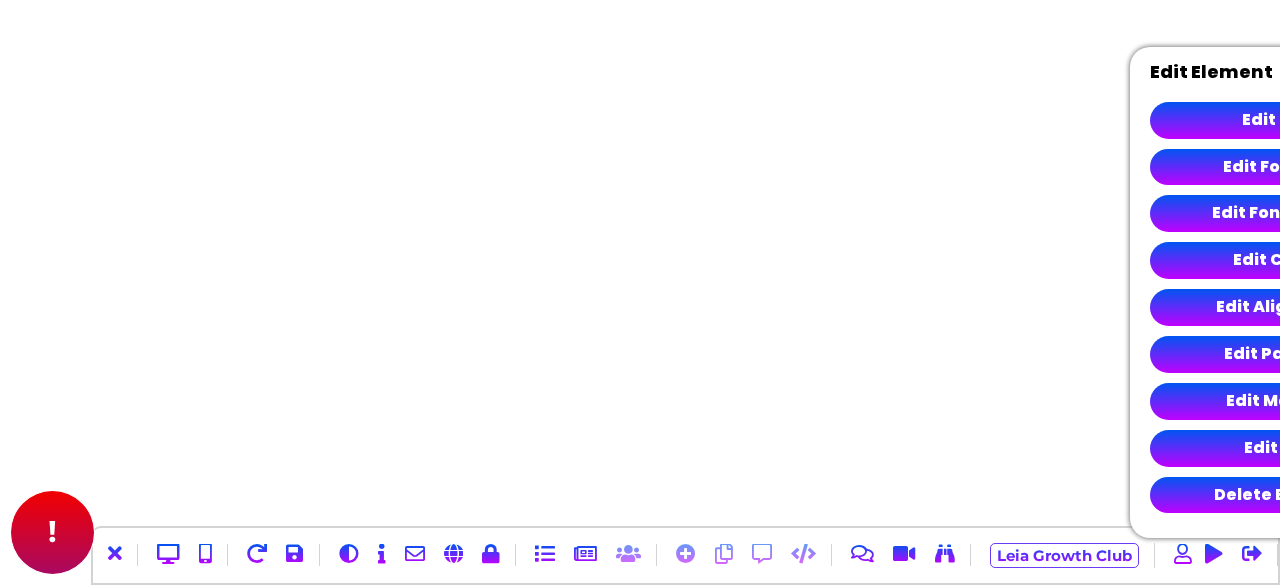 click on "Edit Text" at bounding box center (1280, 120) 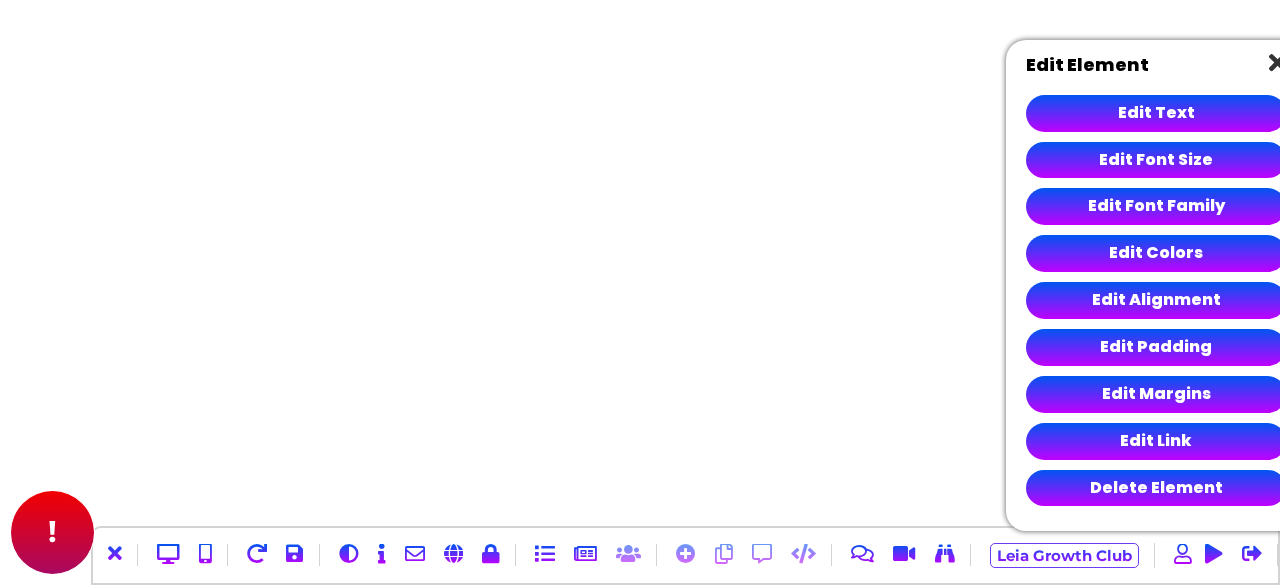 drag, startPoint x: 1270, startPoint y: 58, endPoint x: 1162, endPoint y: 73, distance: 109.03669 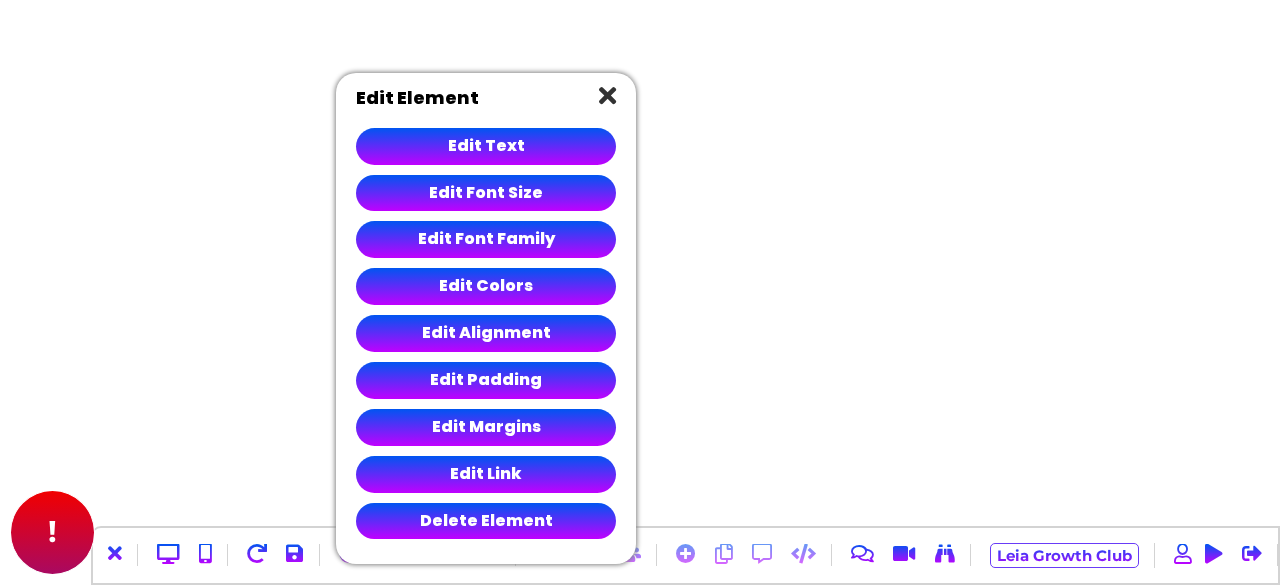 drag, startPoint x: 1192, startPoint y: 49, endPoint x: 404, endPoint y: 65, distance: 788.1624 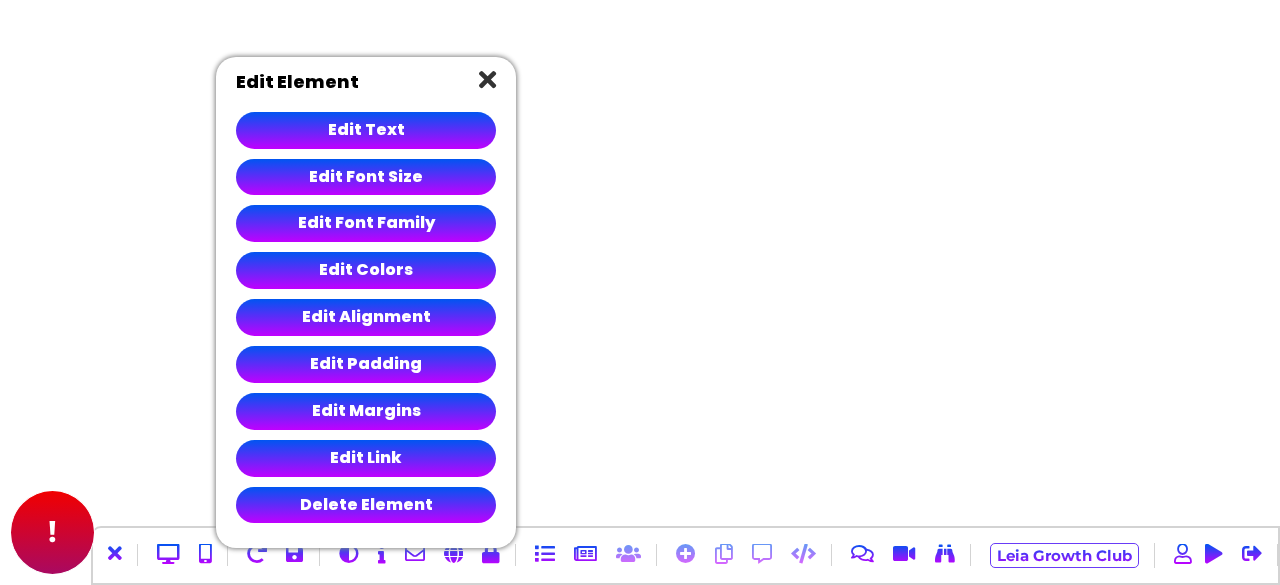 click at bounding box center (487, 79) 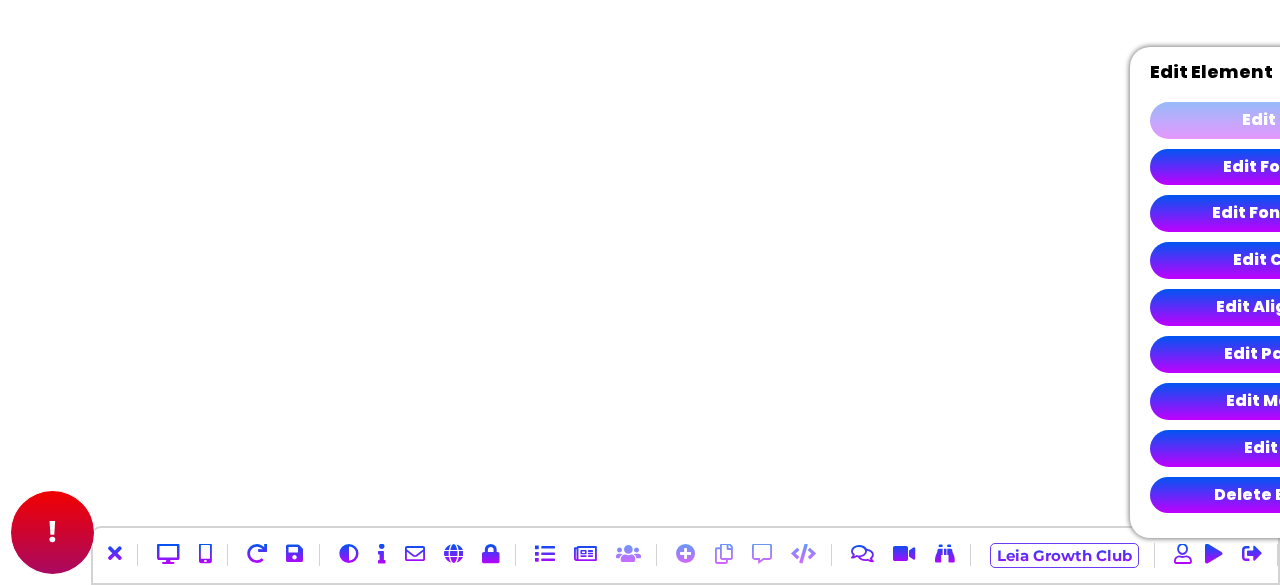 click on "Edit Text" at bounding box center [1280, 120] 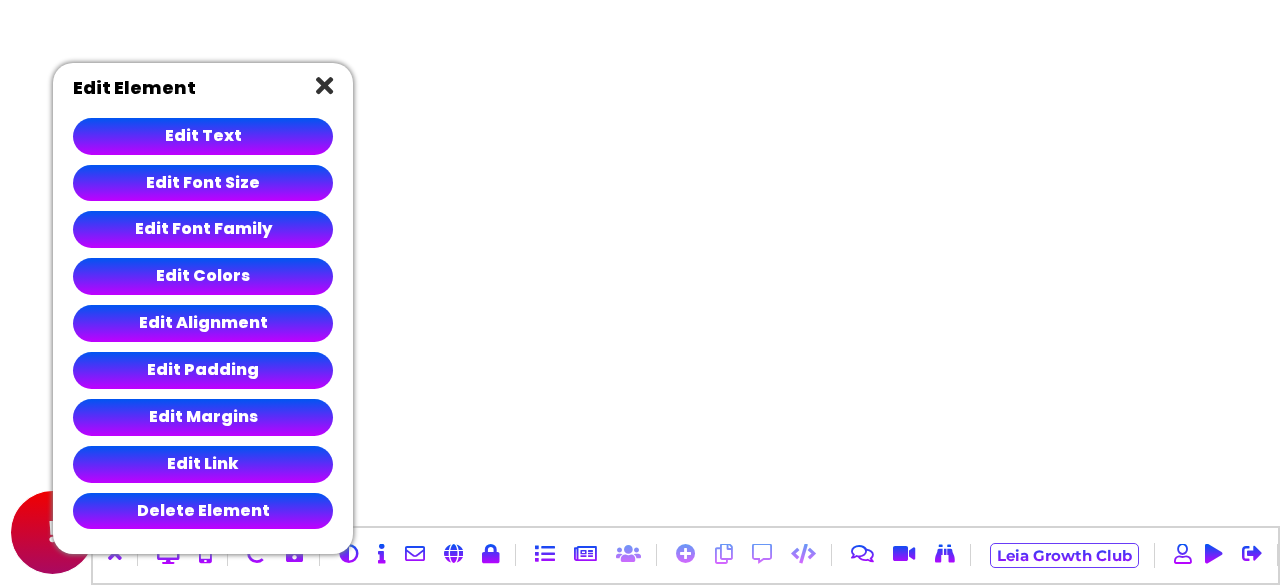 drag, startPoint x: 1230, startPoint y: 57, endPoint x: 162, endPoint y: 69, distance: 1068.0674 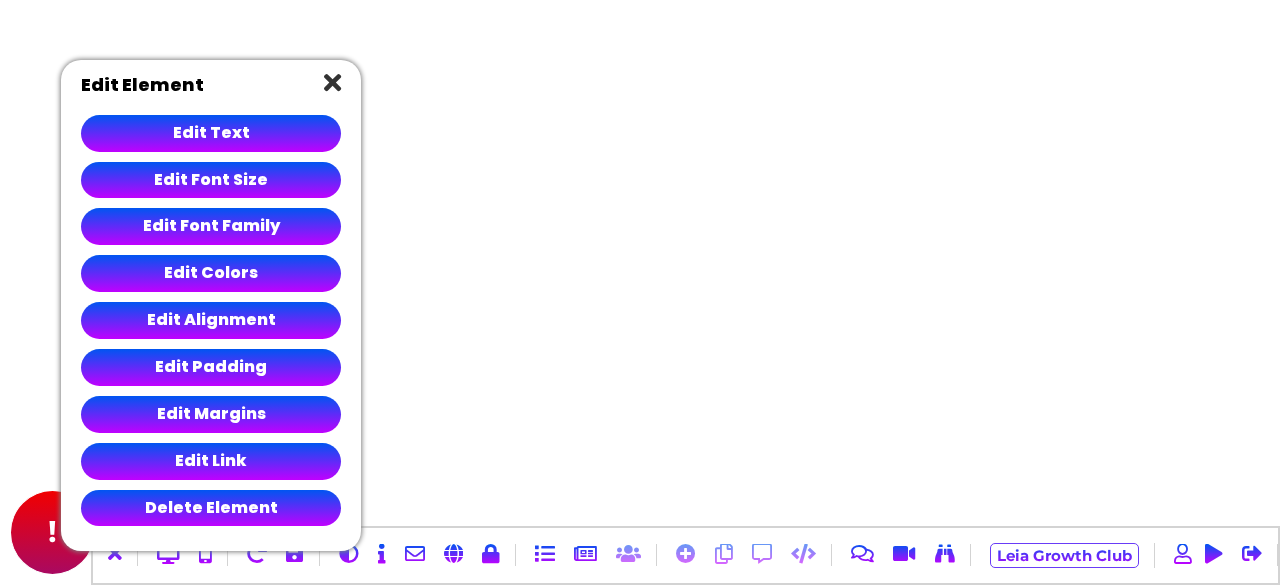 click on "Edit Text" at bounding box center (211, 133) 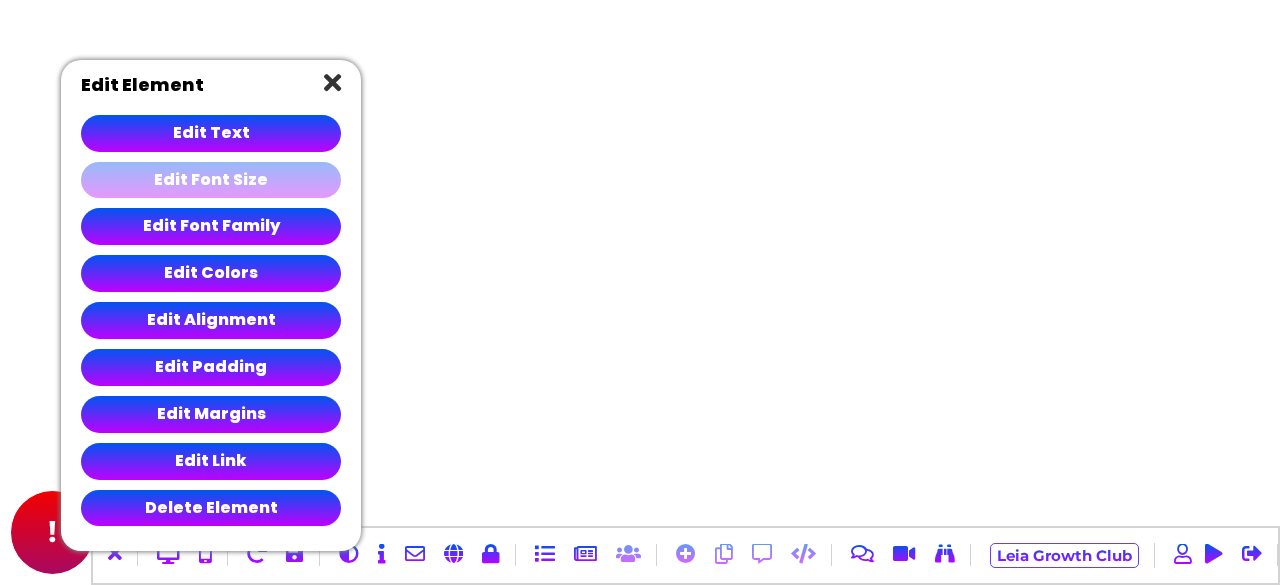click on "Edit Font Size" at bounding box center (211, 180) 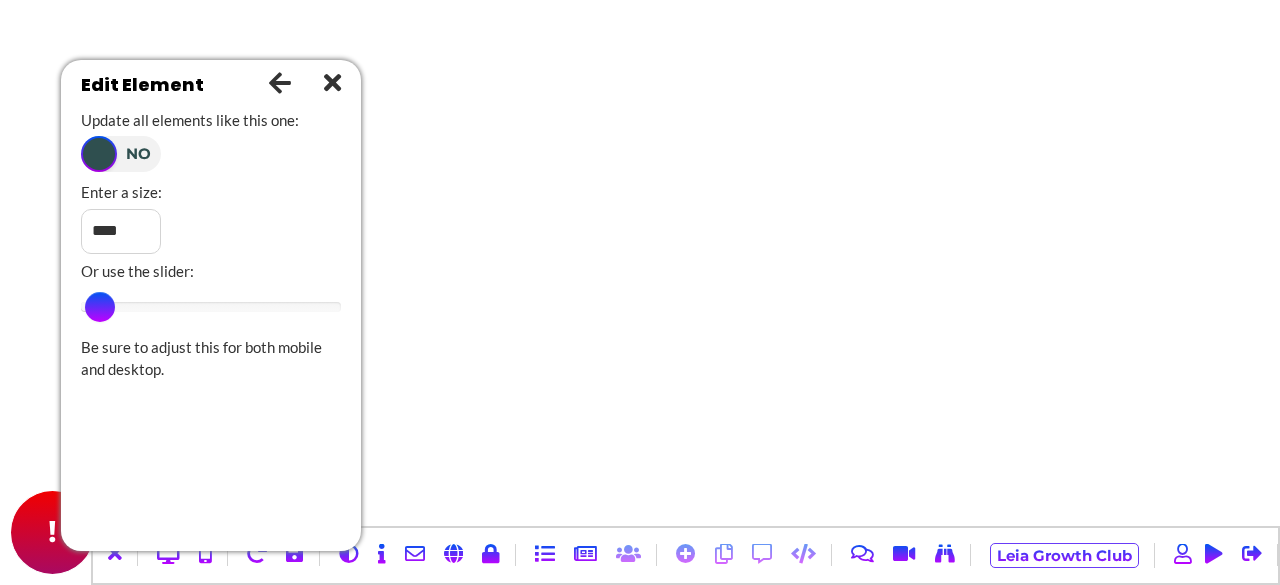 click at bounding box center [280, 82] 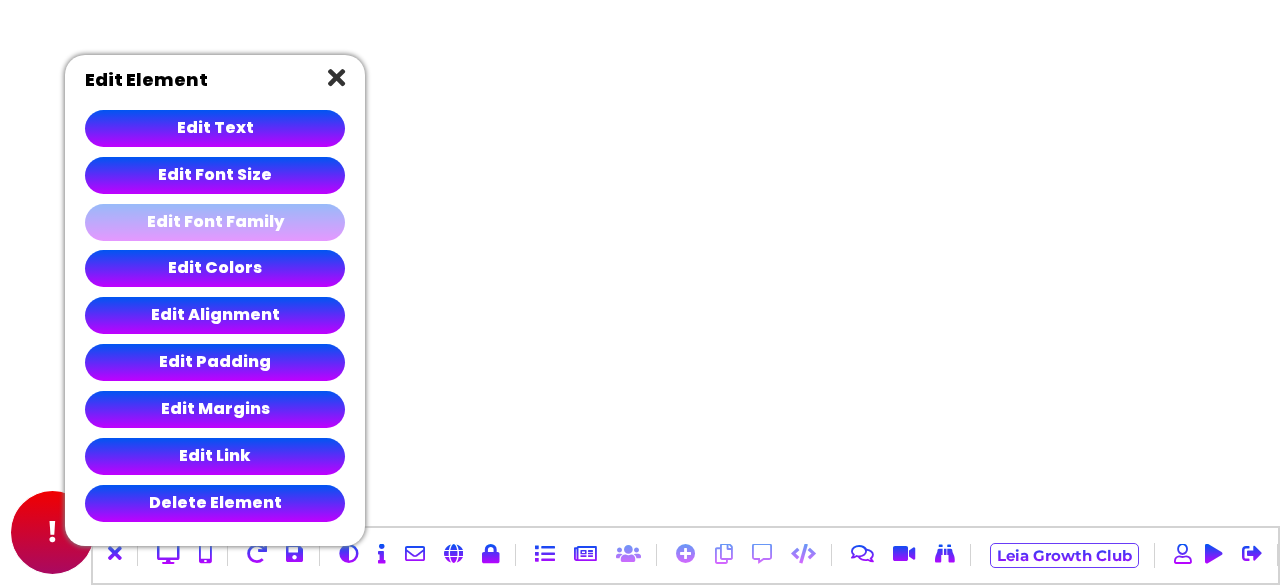 click on "Edit Font Family" at bounding box center [215, 222] 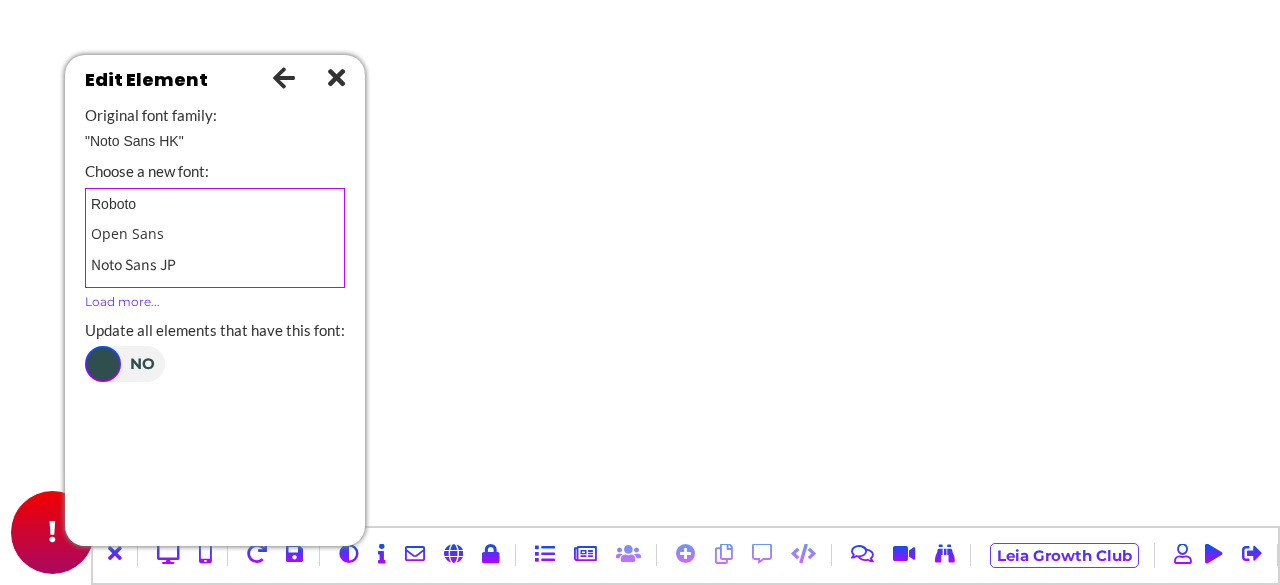 click at bounding box center [284, 77] 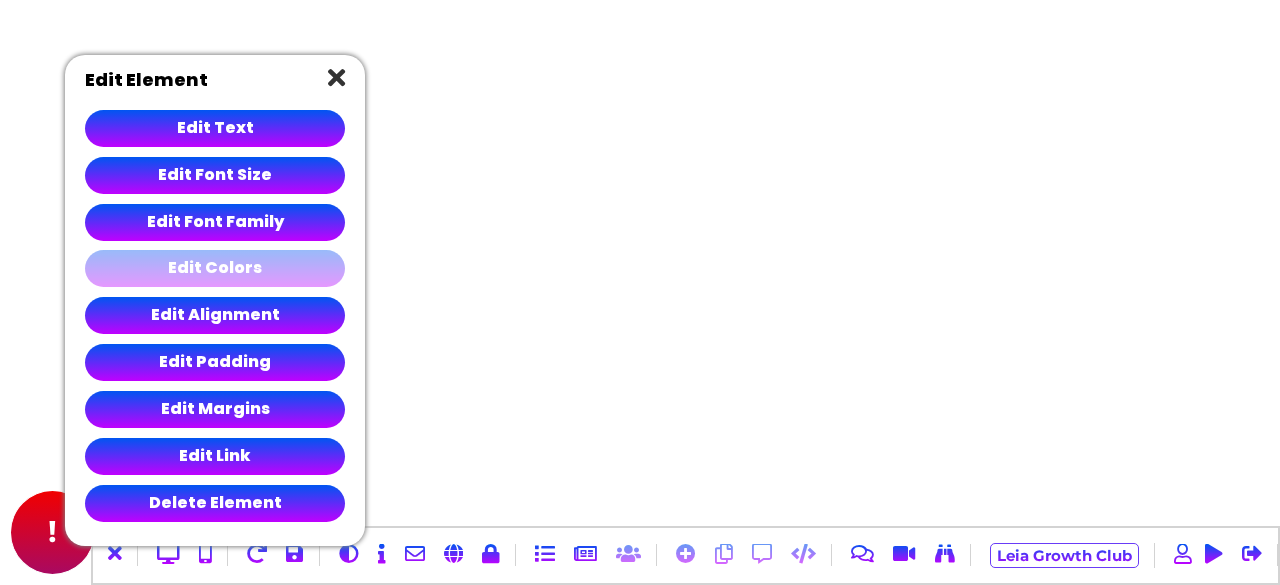 click on "Edit Colors" at bounding box center (215, 268) 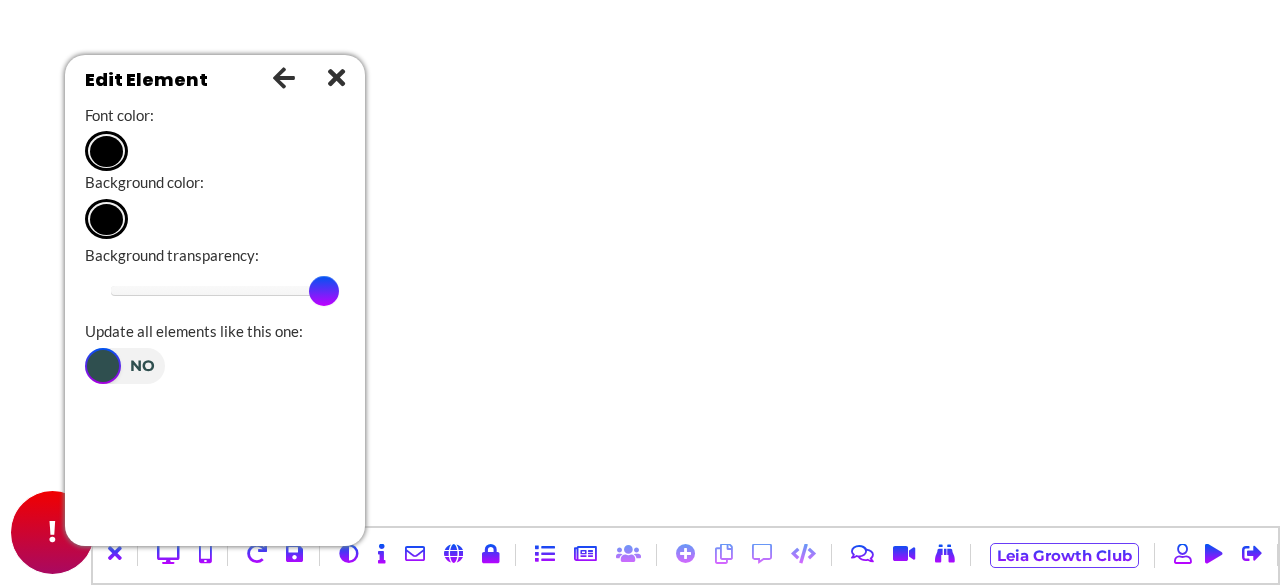 click at bounding box center [284, 77] 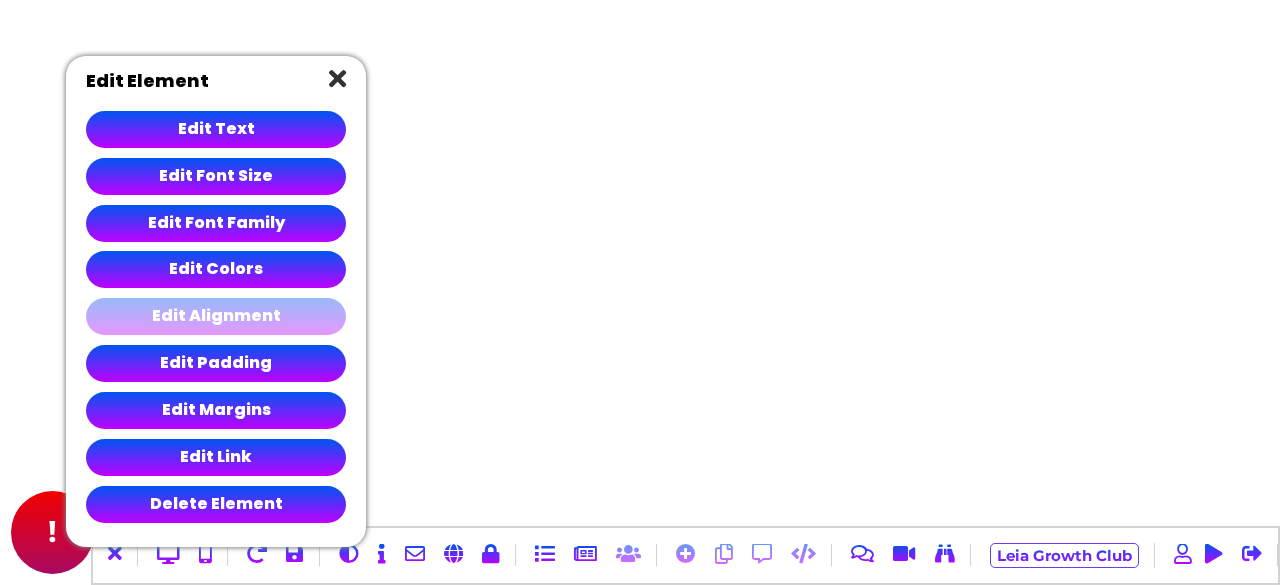 click on "Edit Alignment" at bounding box center (216, 316) 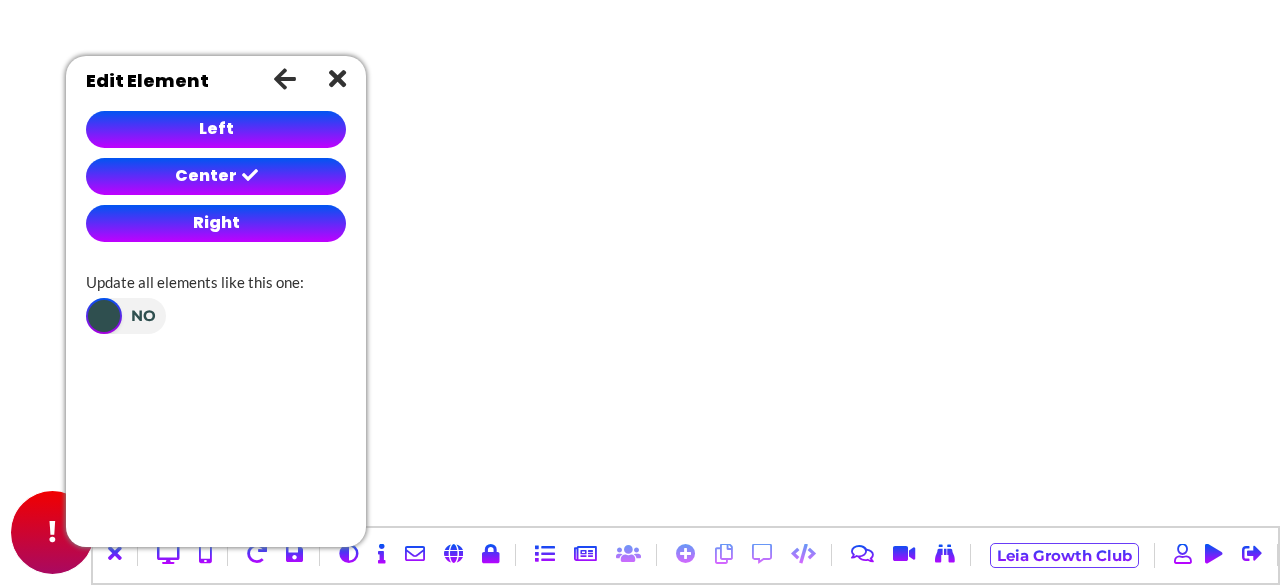 click at bounding box center (285, 78) 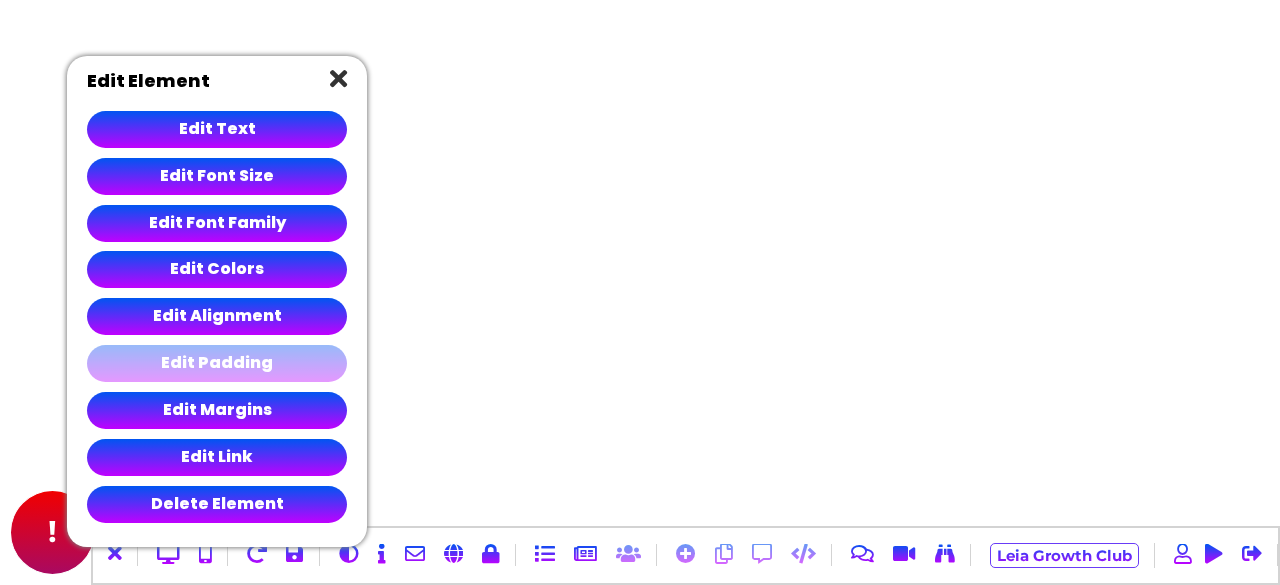 click on "Edit Padding" at bounding box center (217, 363) 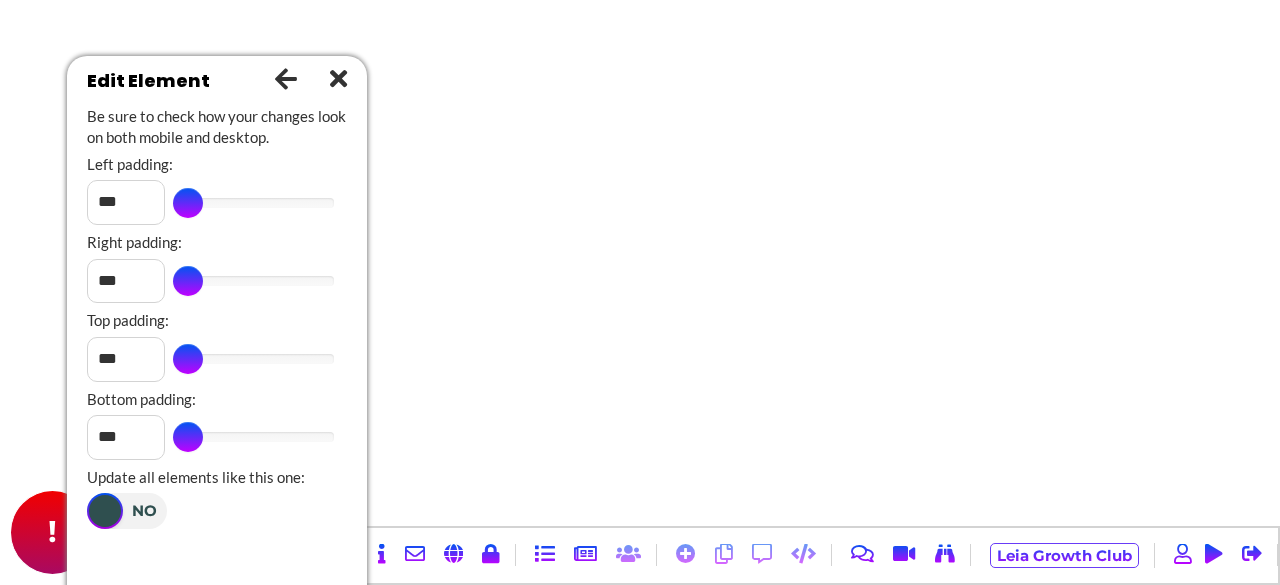 click at bounding box center [286, 78] 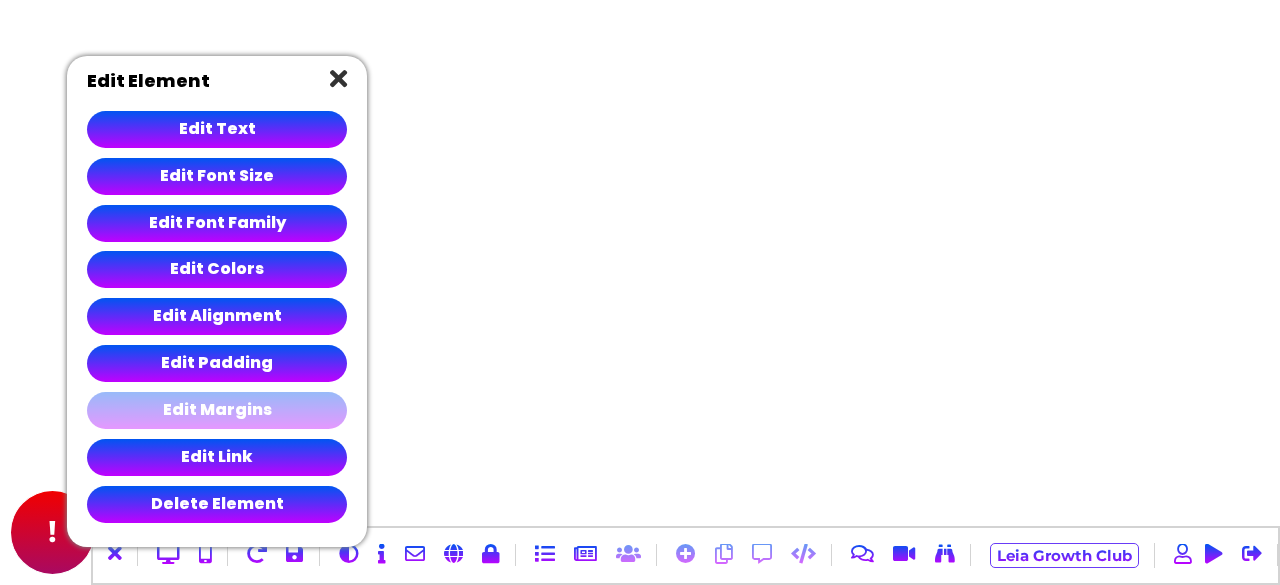 click on "Edit Margins" at bounding box center [217, 410] 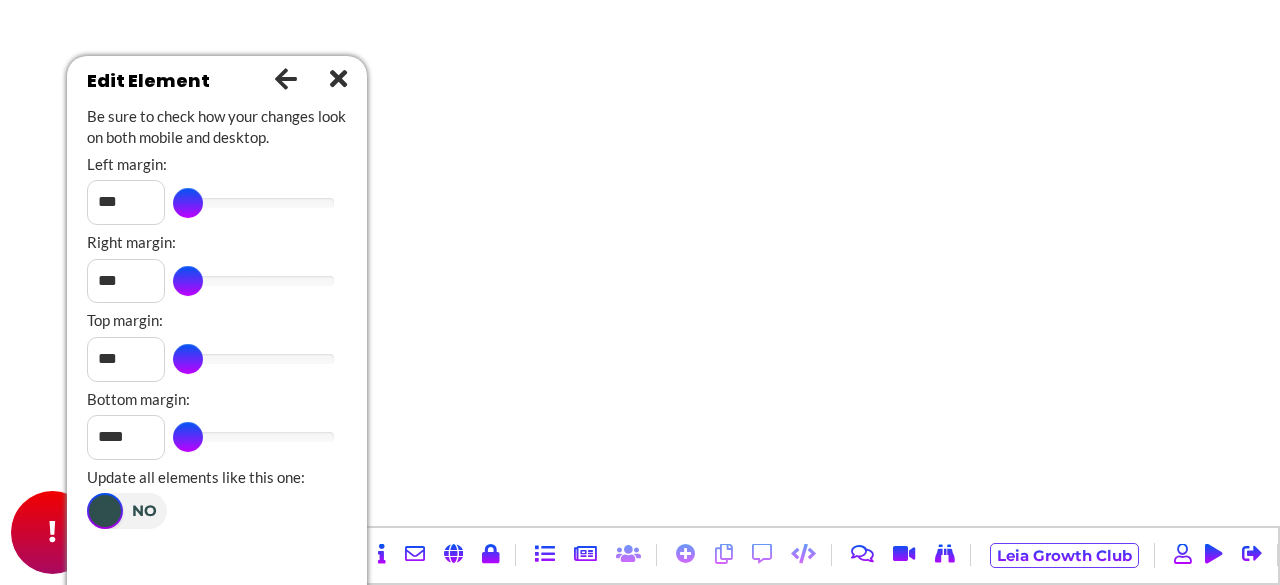 click at bounding box center (286, 78) 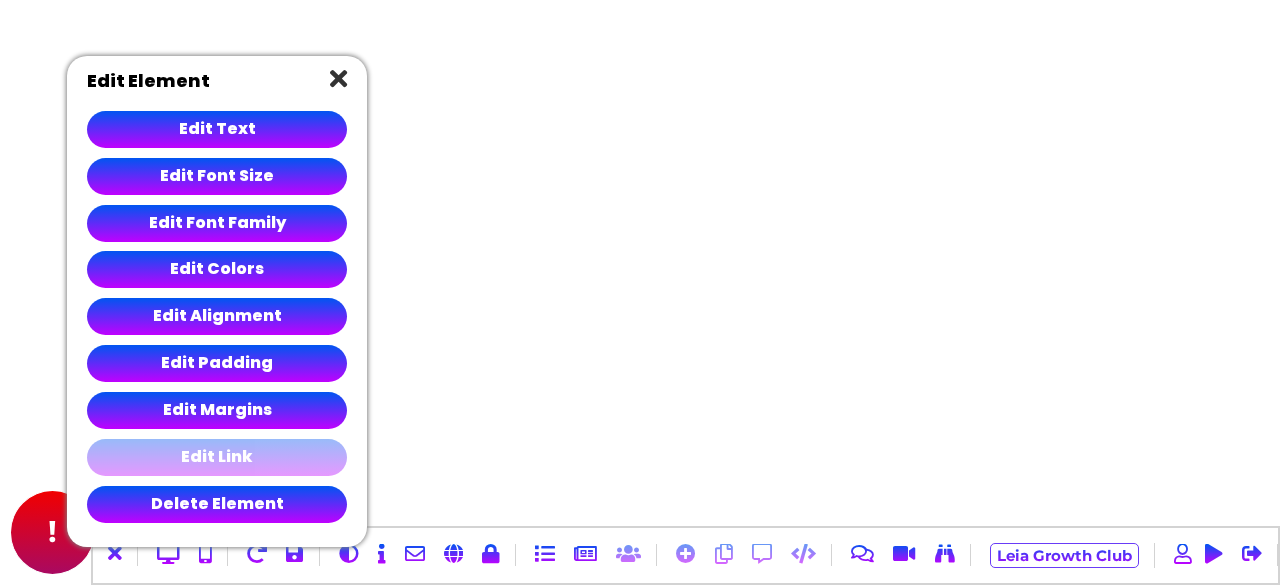 click on "Edit Link" at bounding box center (217, 457) 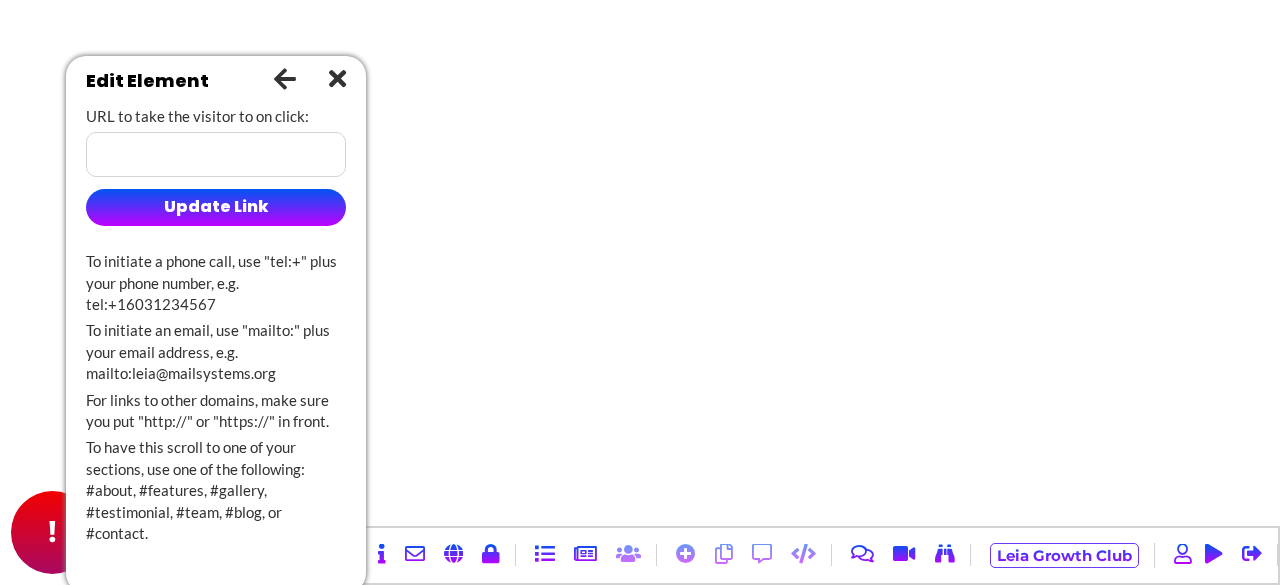 click at bounding box center [285, 78] 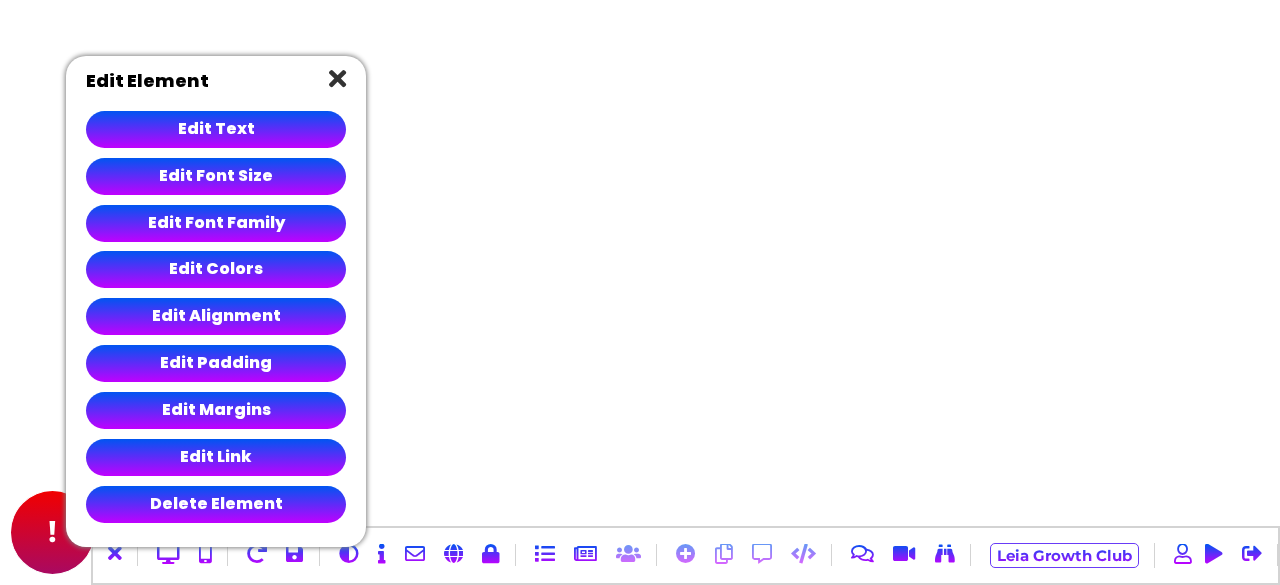 click at bounding box center (337, 78) 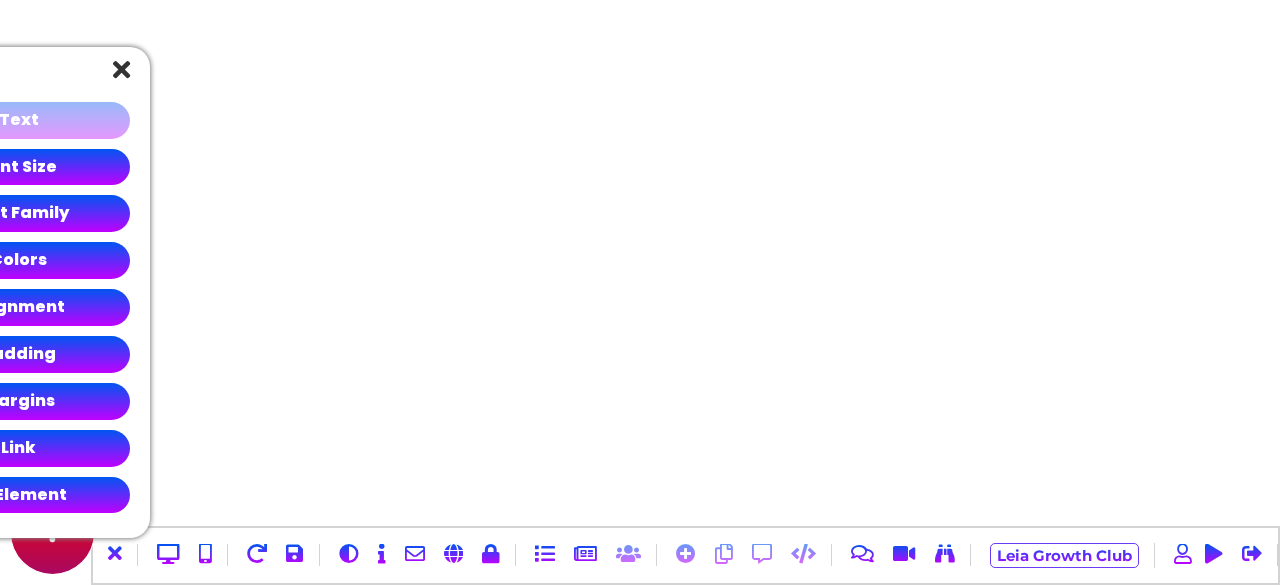 click on "Edit Text" at bounding box center [0, 120] 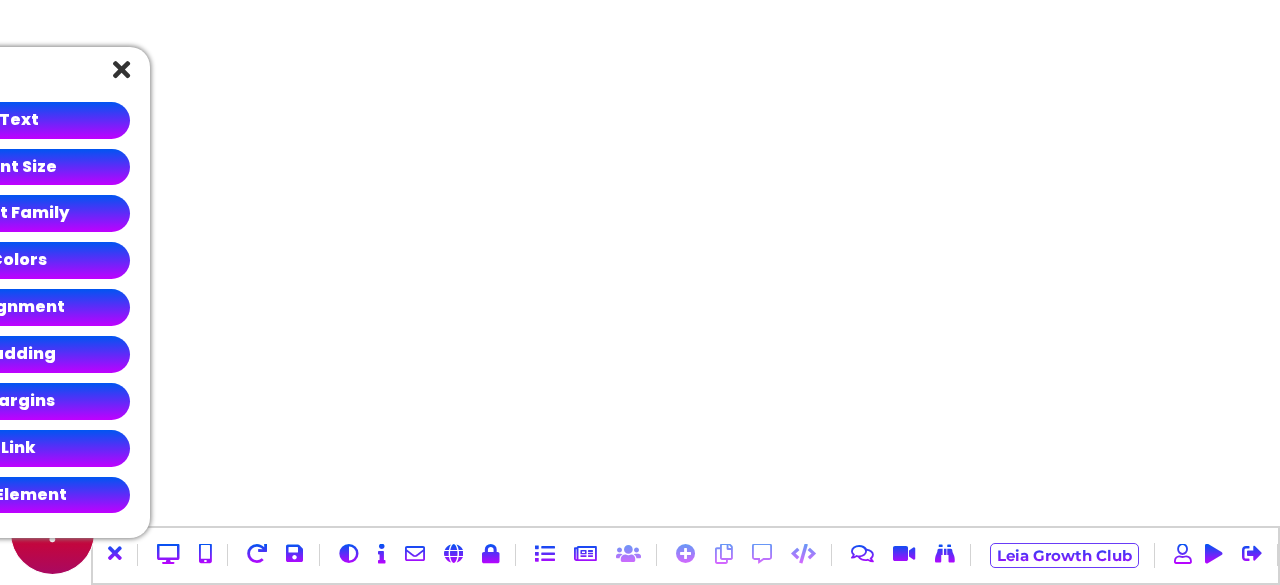 click at bounding box center [121, 69] 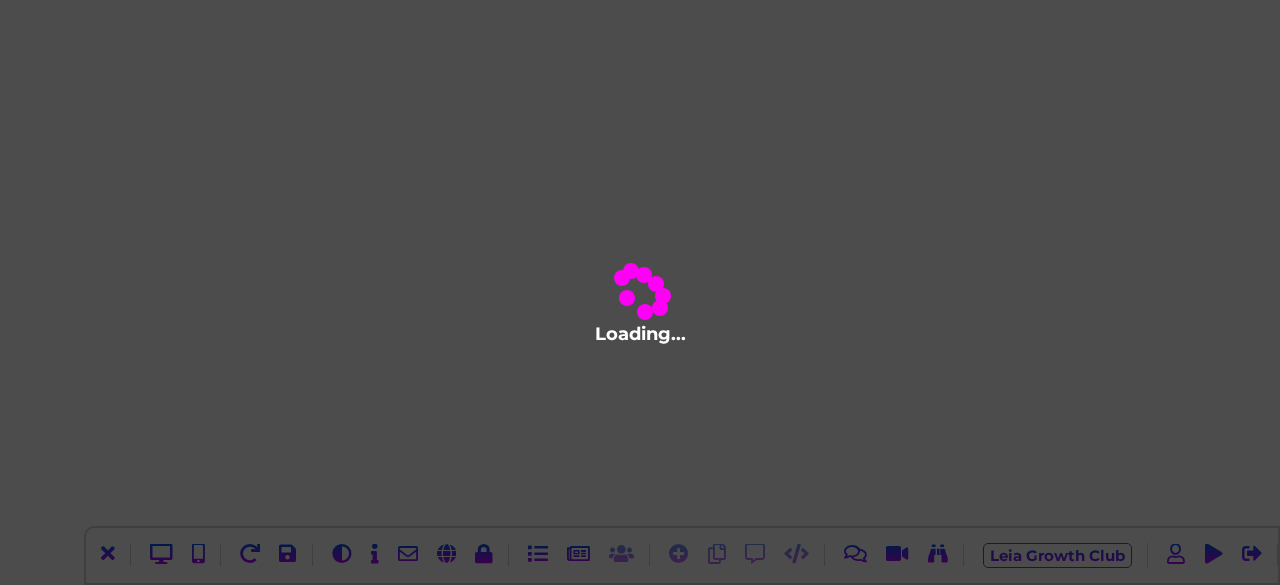 scroll, scrollTop: 0, scrollLeft: 0, axis: both 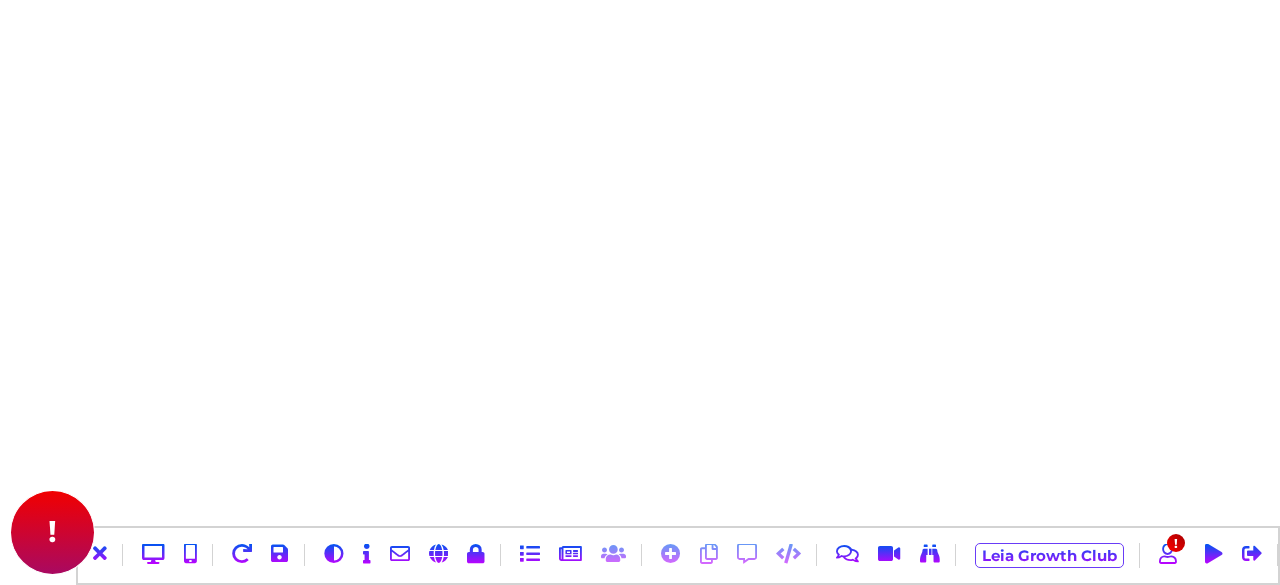 click on "!" at bounding box center [1176, 543] 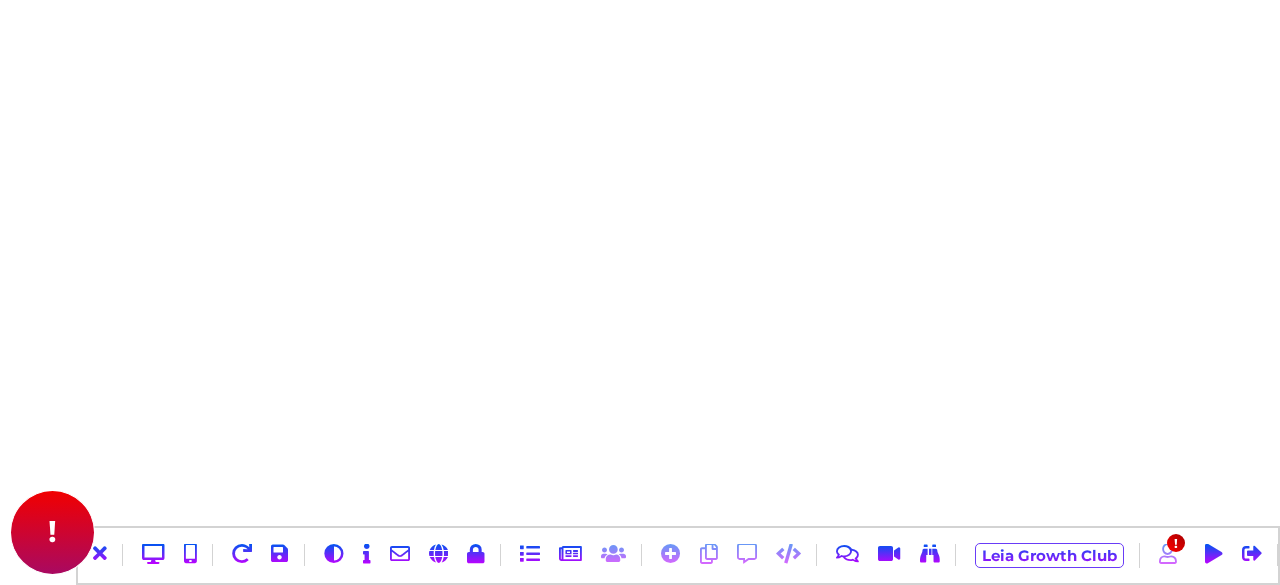 click at bounding box center [1168, 554] 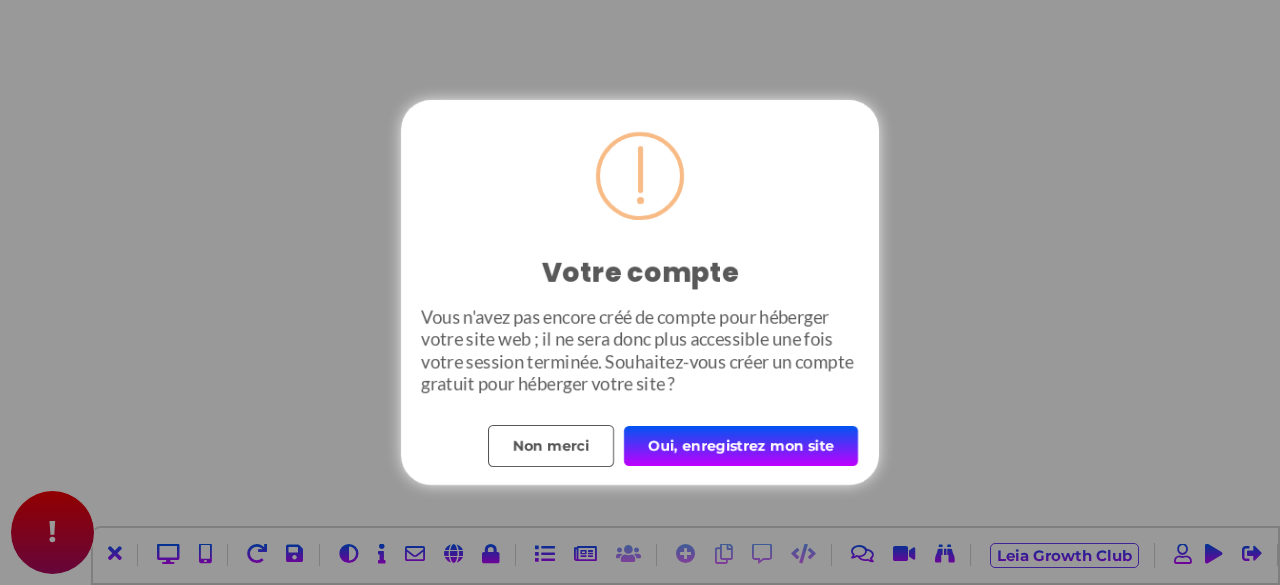 click on "Oui, enregistrez mon site" at bounding box center (741, 446) 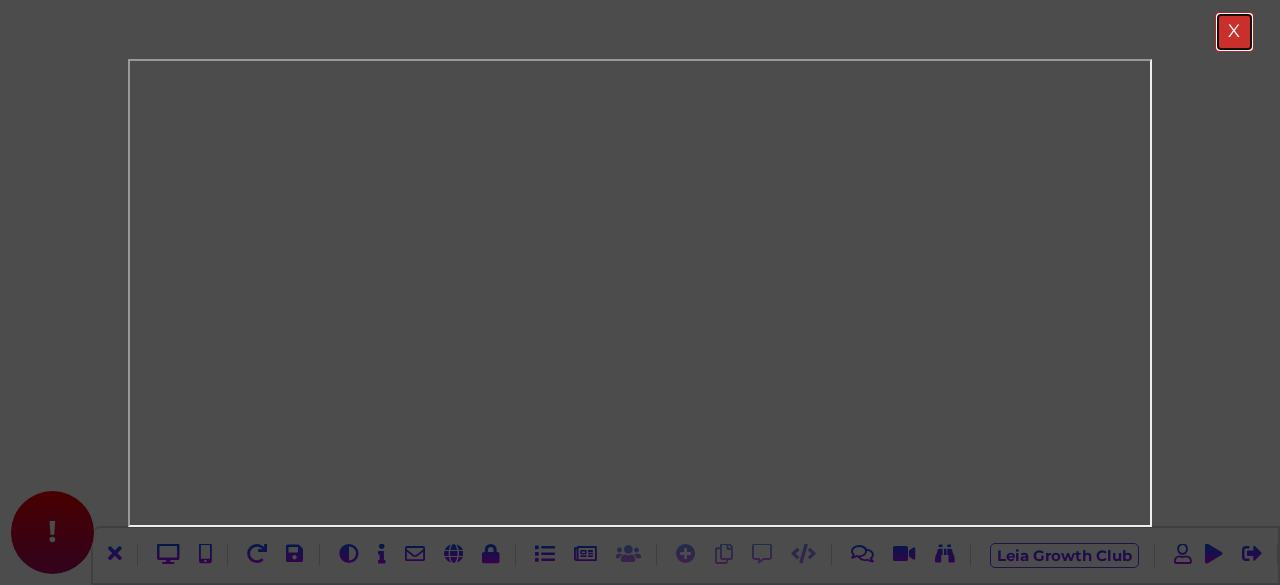 click on "X" at bounding box center (1234, 31) 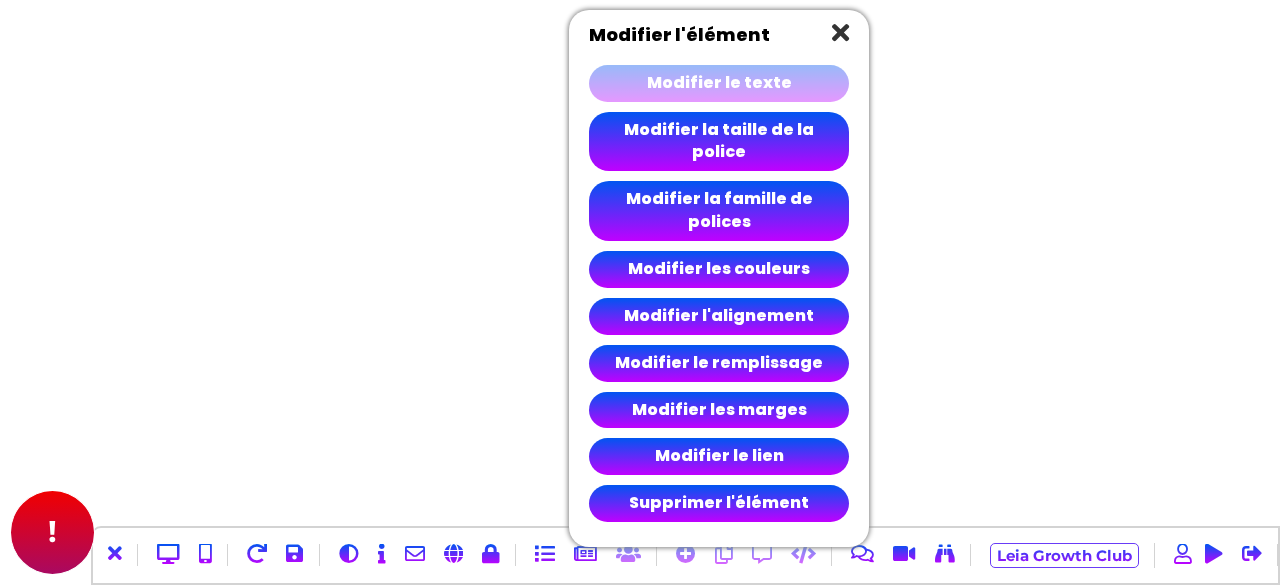 click on "Modifier le texte" at bounding box center [719, 82] 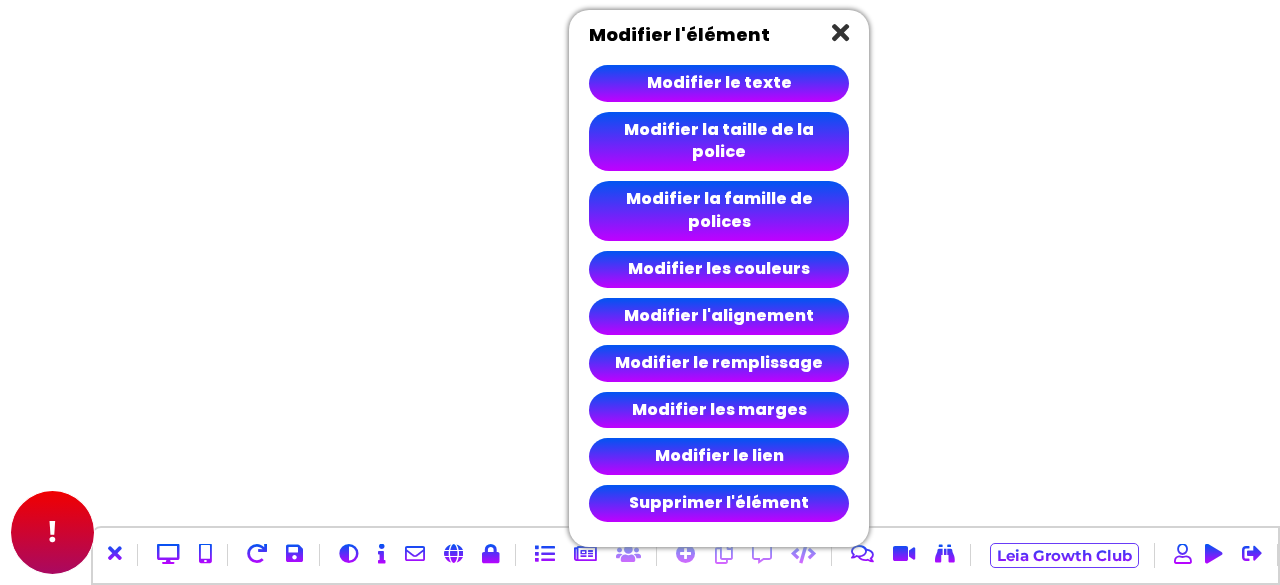 click on "Modifier le texte" at bounding box center (719, 83) 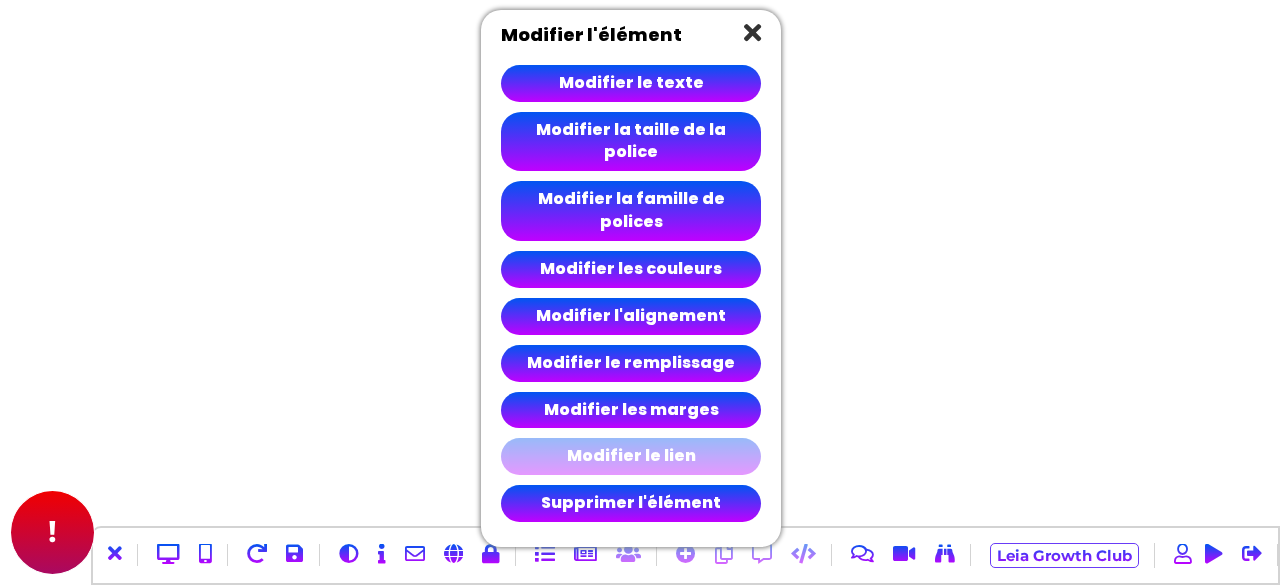 click on "Modifier le lien" at bounding box center [631, 456] 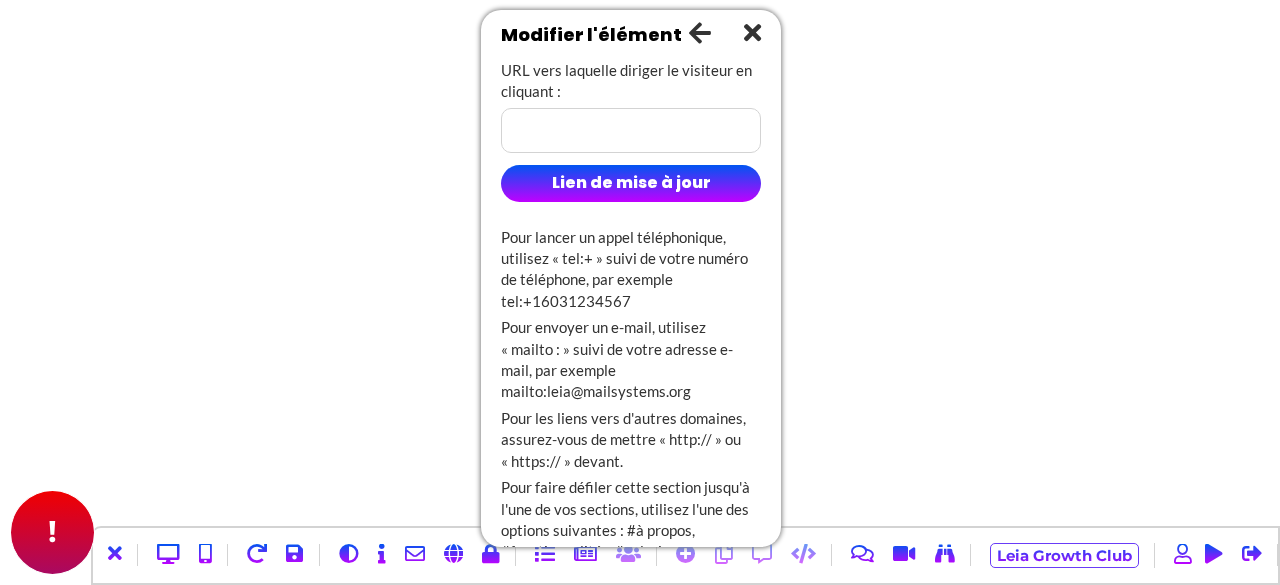 paste on "**********" 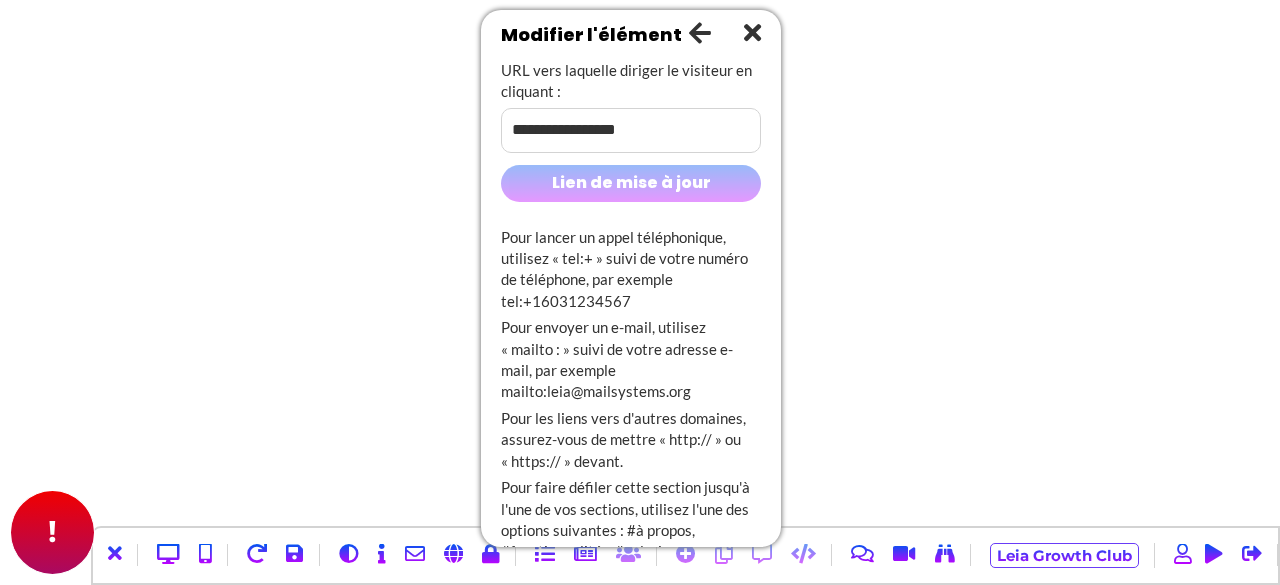 click on "Lien de mise à jour" at bounding box center (631, 182) 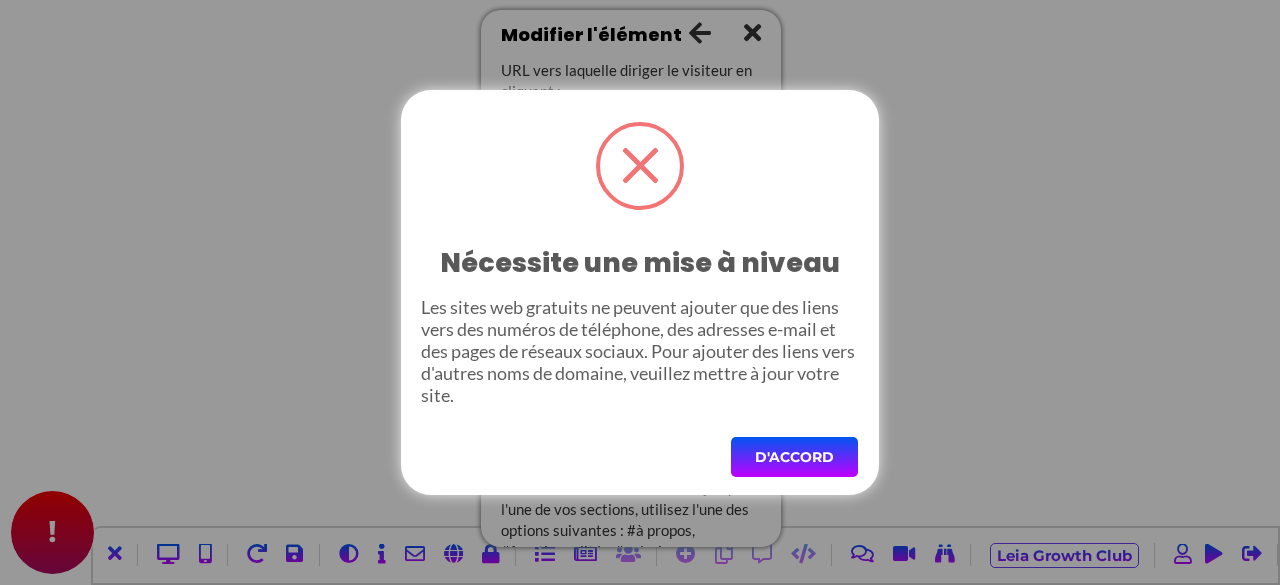 click on "D'ACCORD" at bounding box center [794, 457] 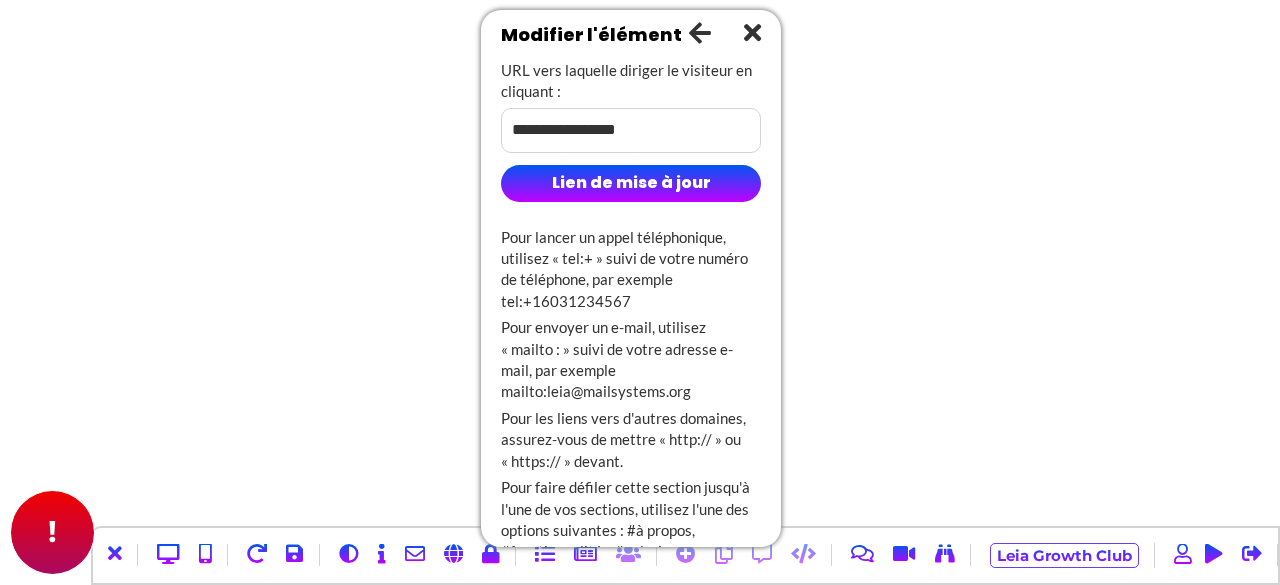 click on "**********" at bounding box center (631, 130) 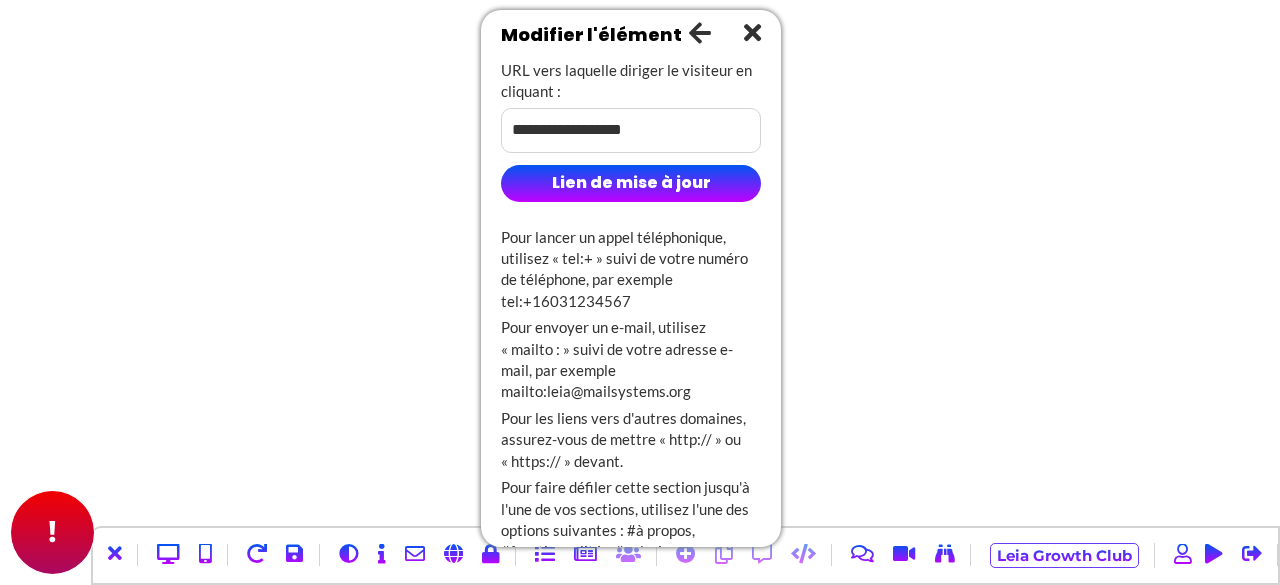 click on "**********" at bounding box center (631, 130) 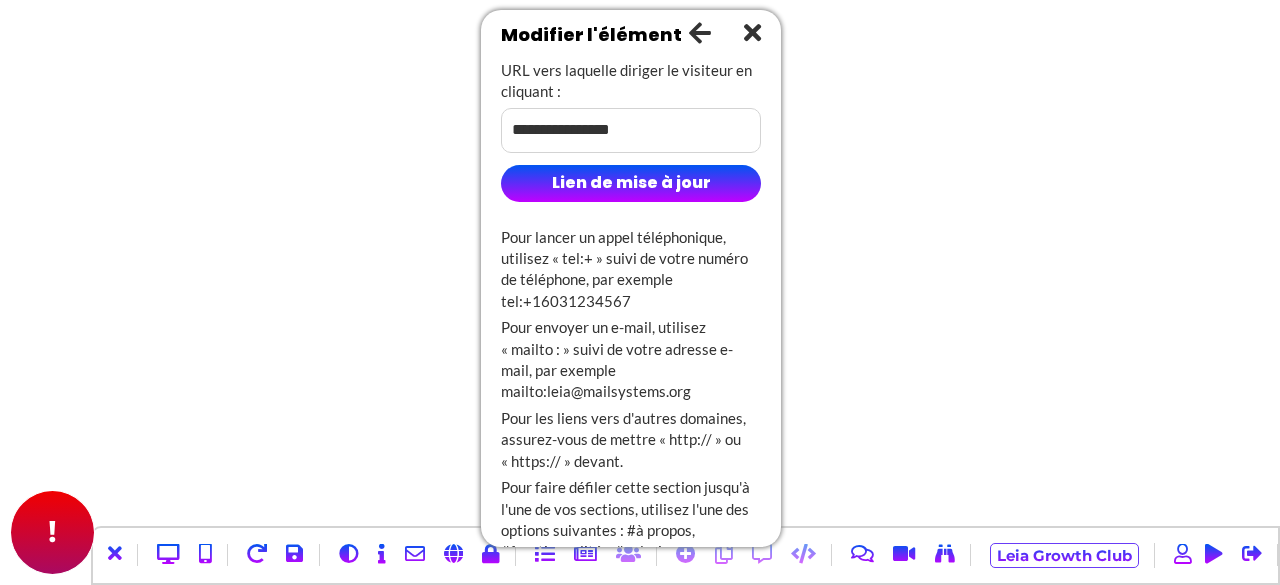 click on "Lien de mise à jour" at bounding box center (631, 182) 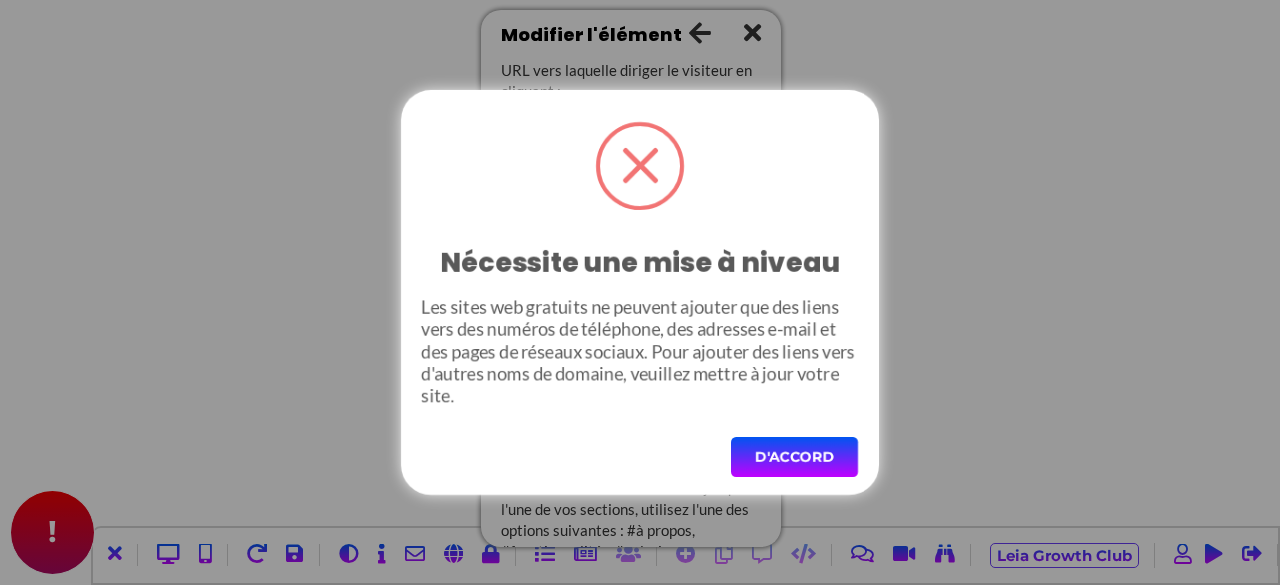 click on "D'ACCORD" at bounding box center (794, 457) 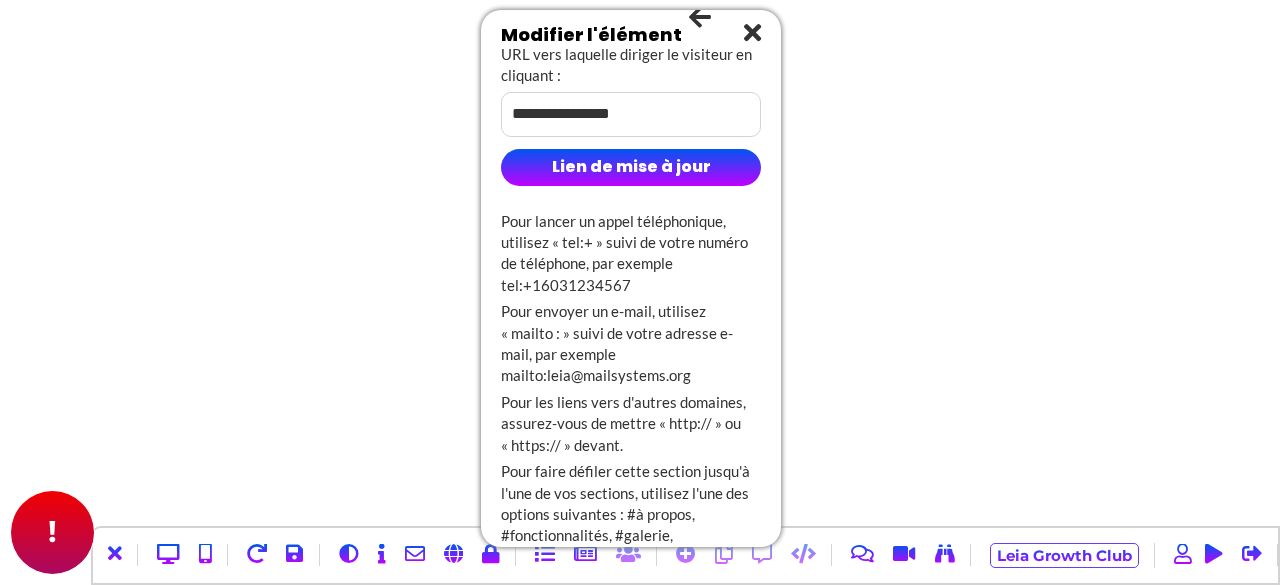 scroll, scrollTop: 0, scrollLeft: 0, axis: both 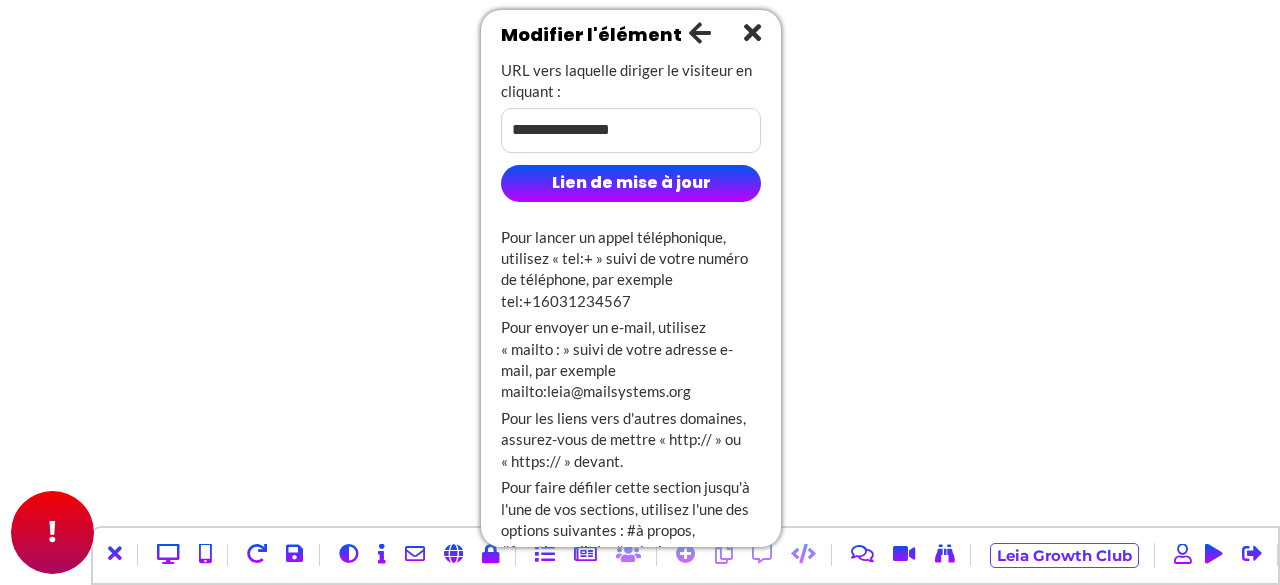 click on "**********" at bounding box center (631, 130) 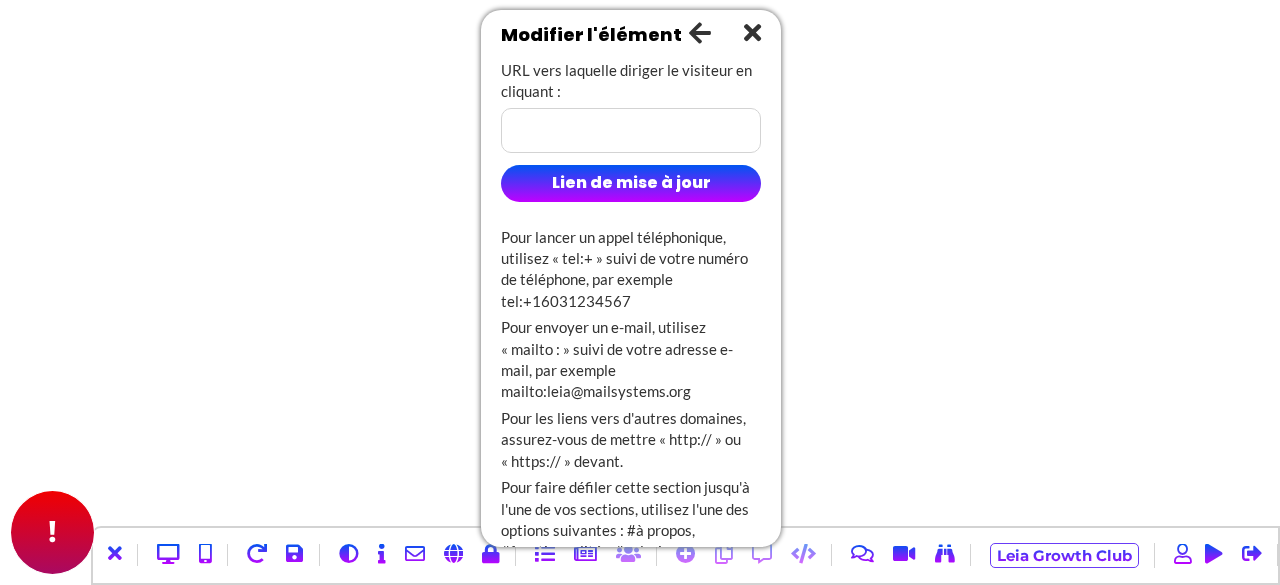 paste on "**********" 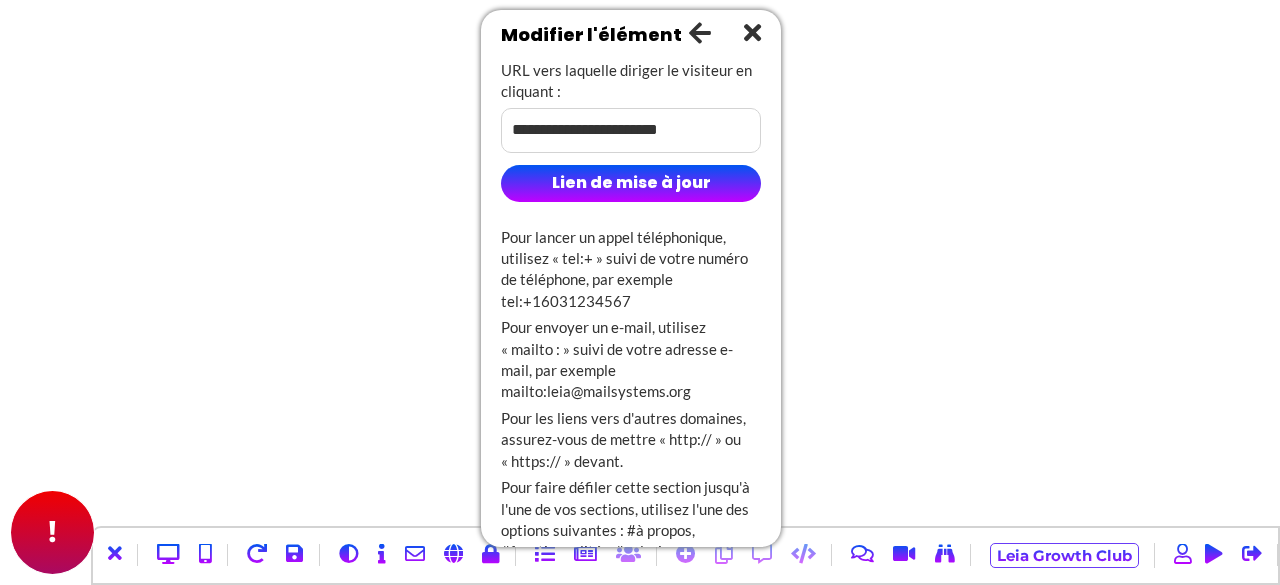 type on "**********" 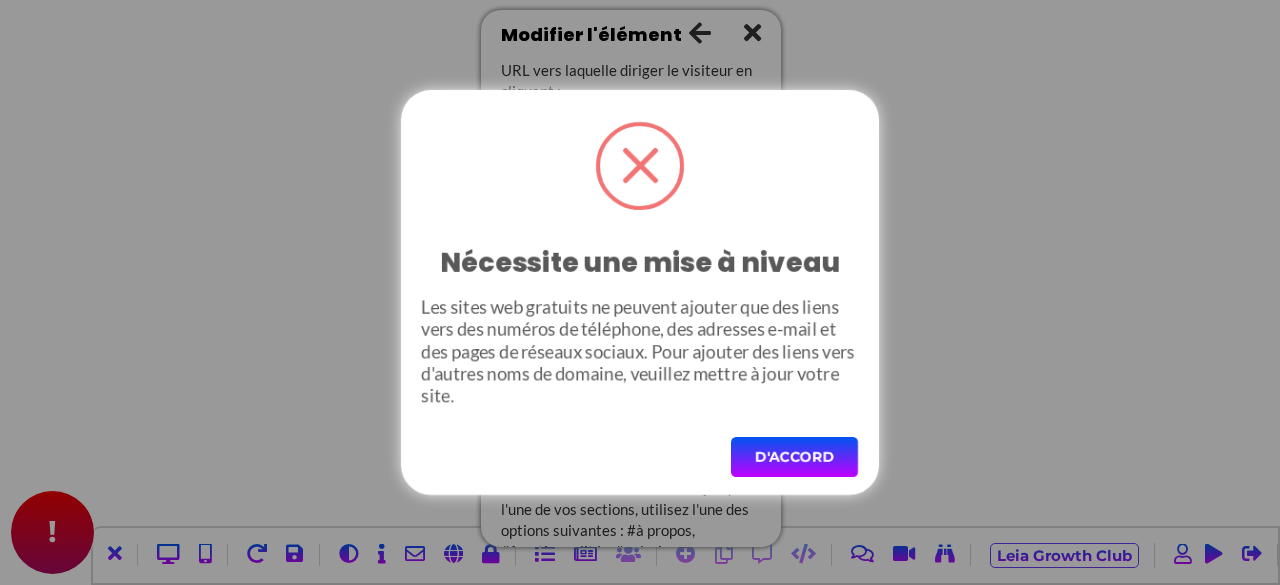 click on "D'ACCORD" at bounding box center [794, 457] 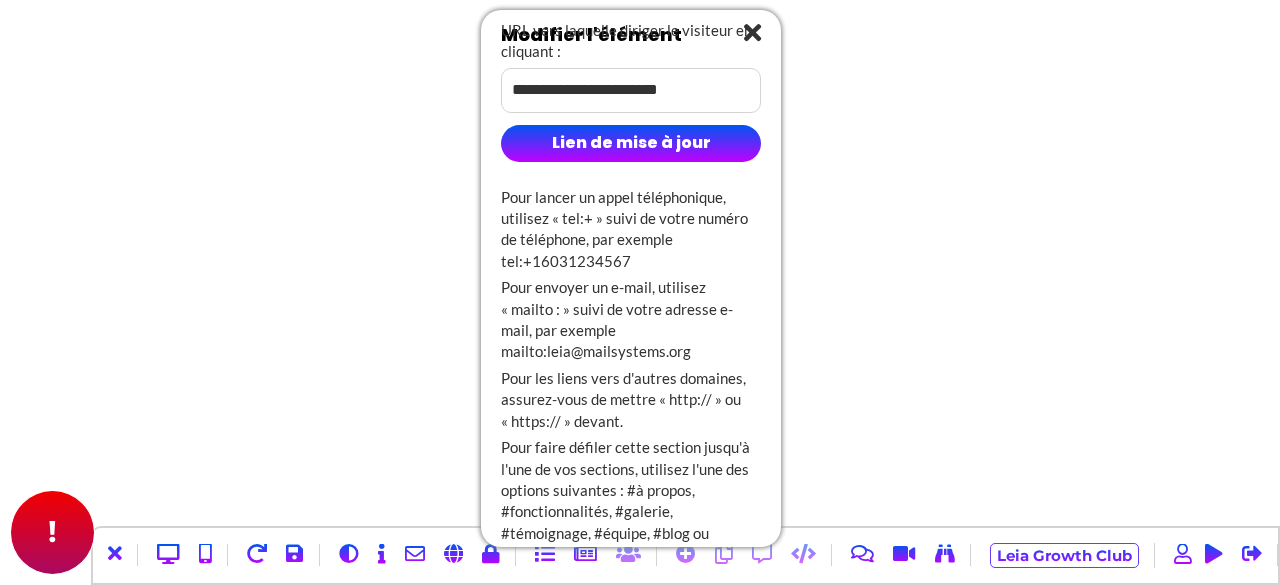 scroll, scrollTop: 0, scrollLeft: 0, axis: both 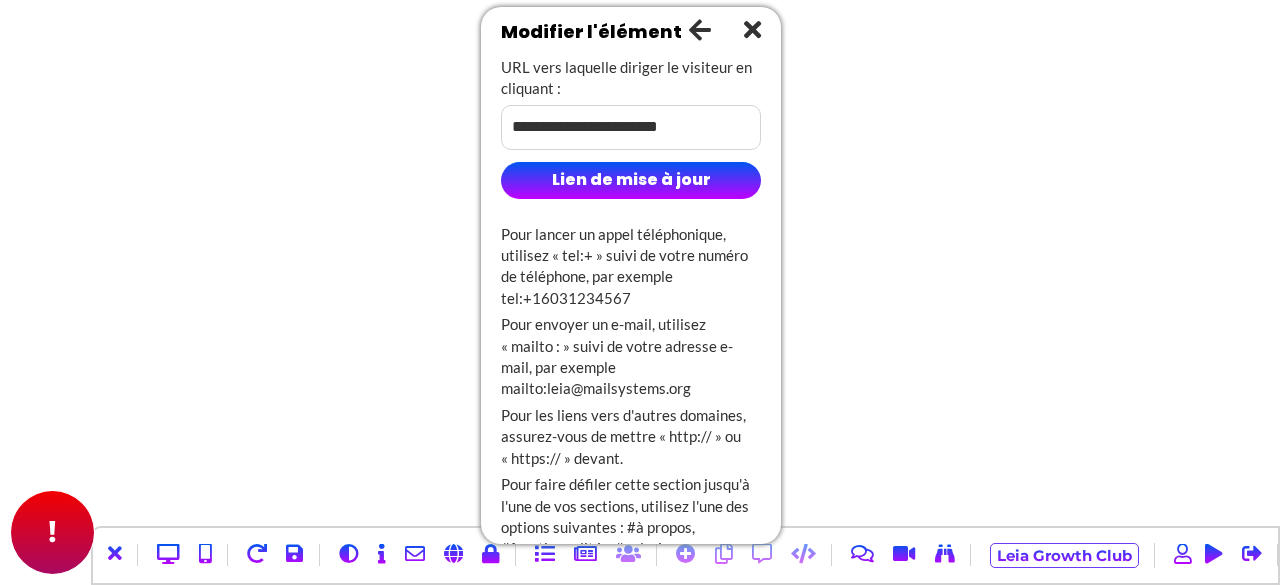 click on "URL vers laquelle diriger le visiteur en cliquant :" at bounding box center (626, 77) 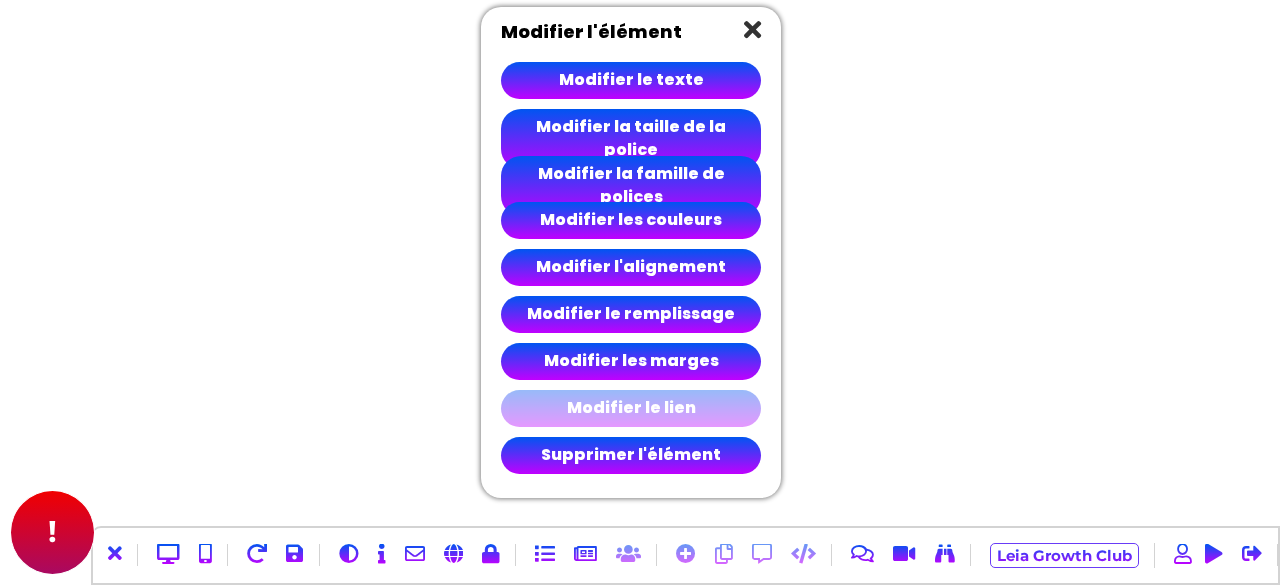 click on "Modifier le lien" at bounding box center (631, 407) 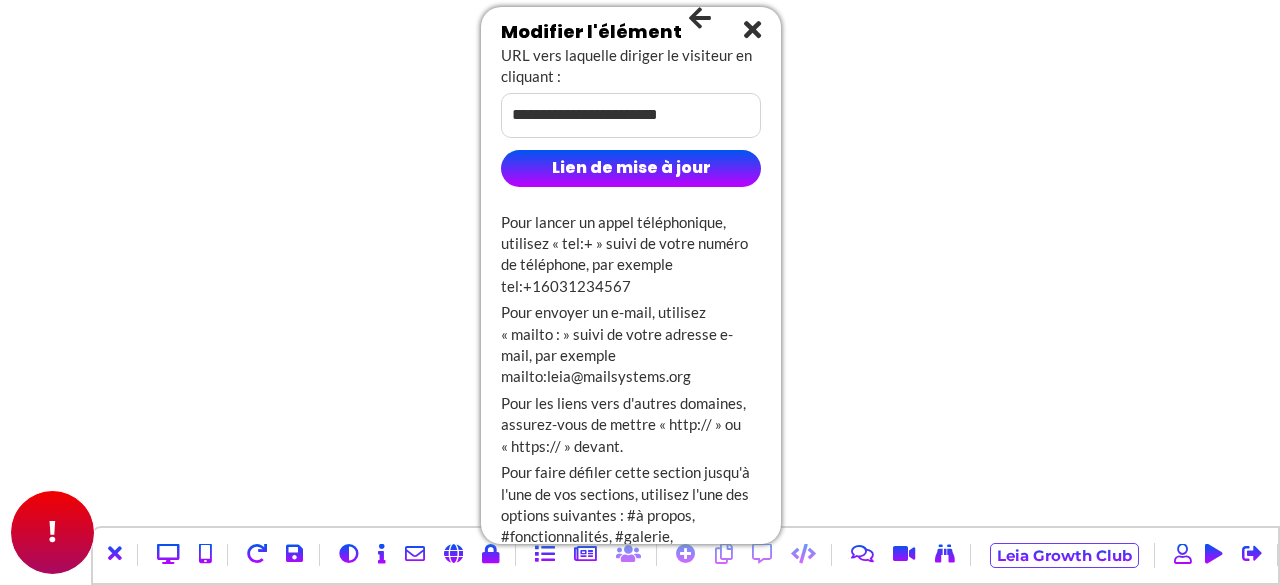 scroll, scrollTop: 0, scrollLeft: 0, axis: both 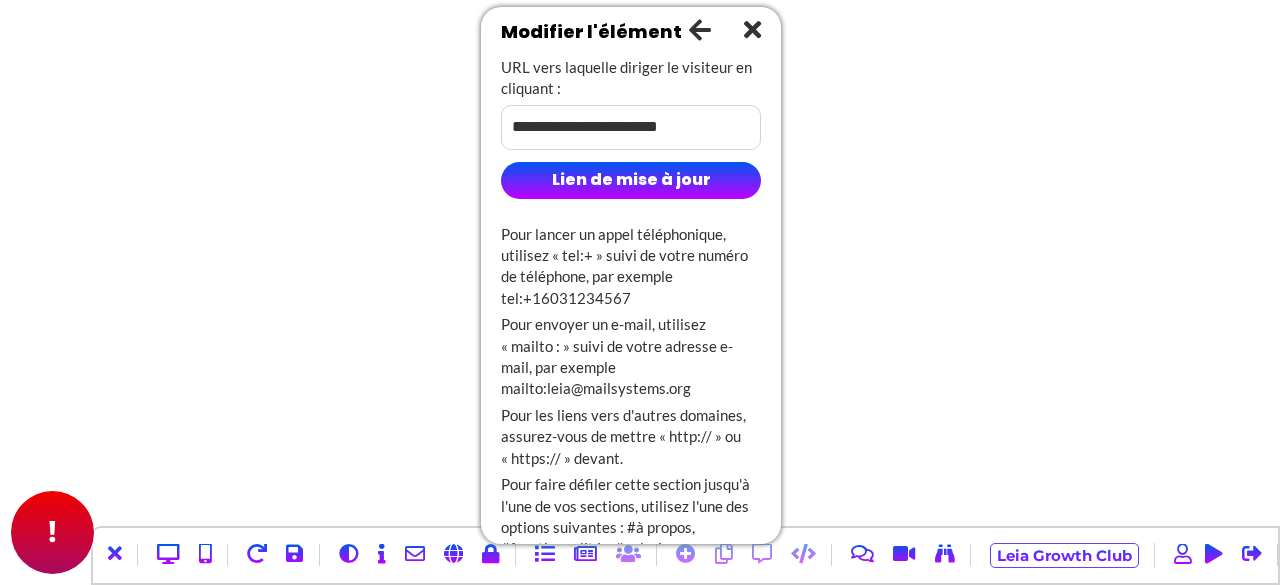 click at bounding box center [752, 29] 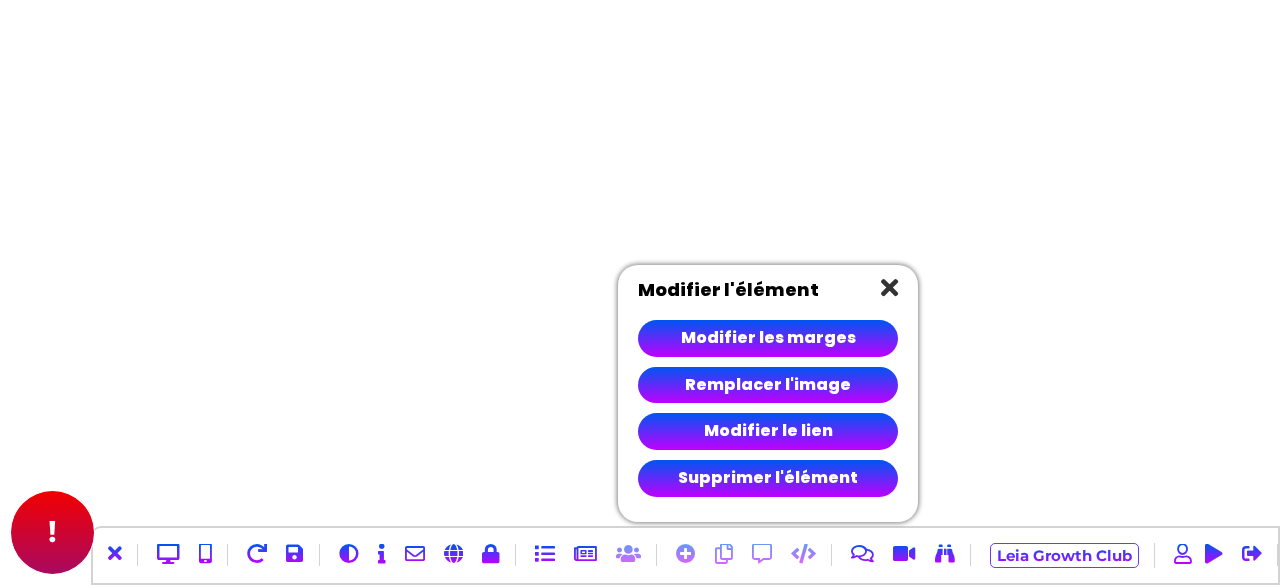 click at bounding box center [889, 287] 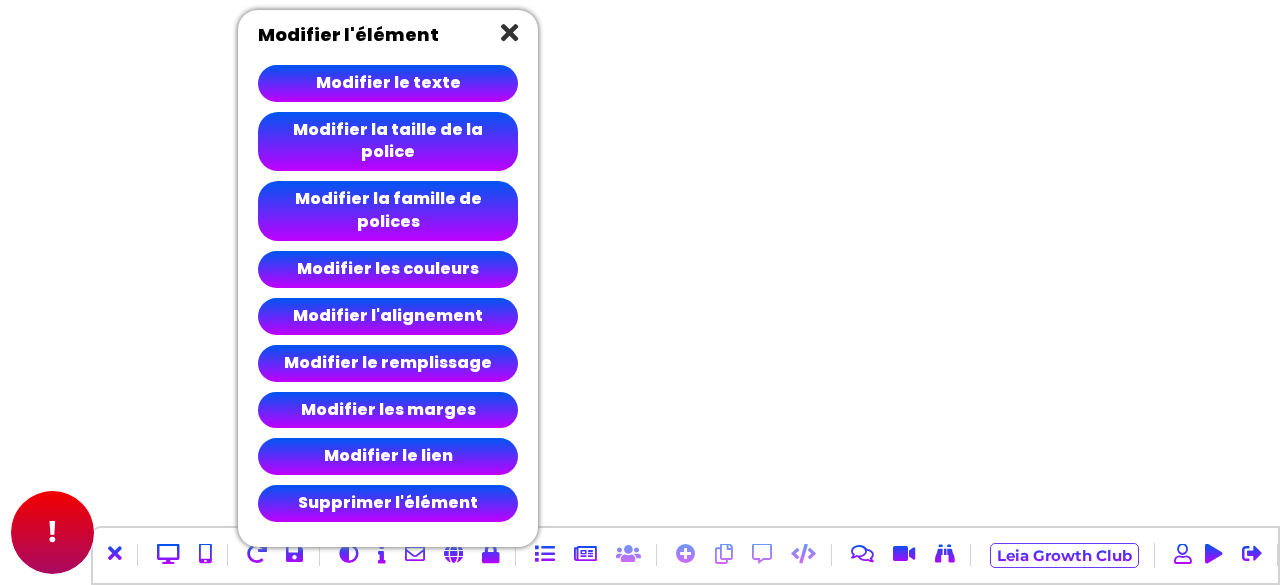 click at bounding box center (509, 32) 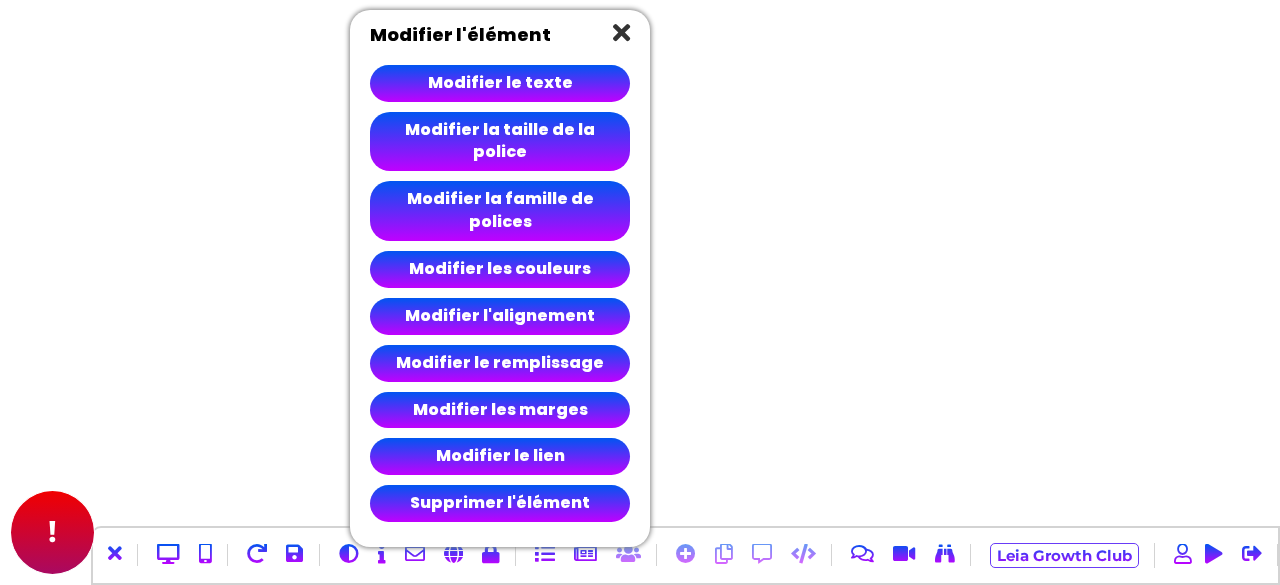 click at bounding box center [621, 32] 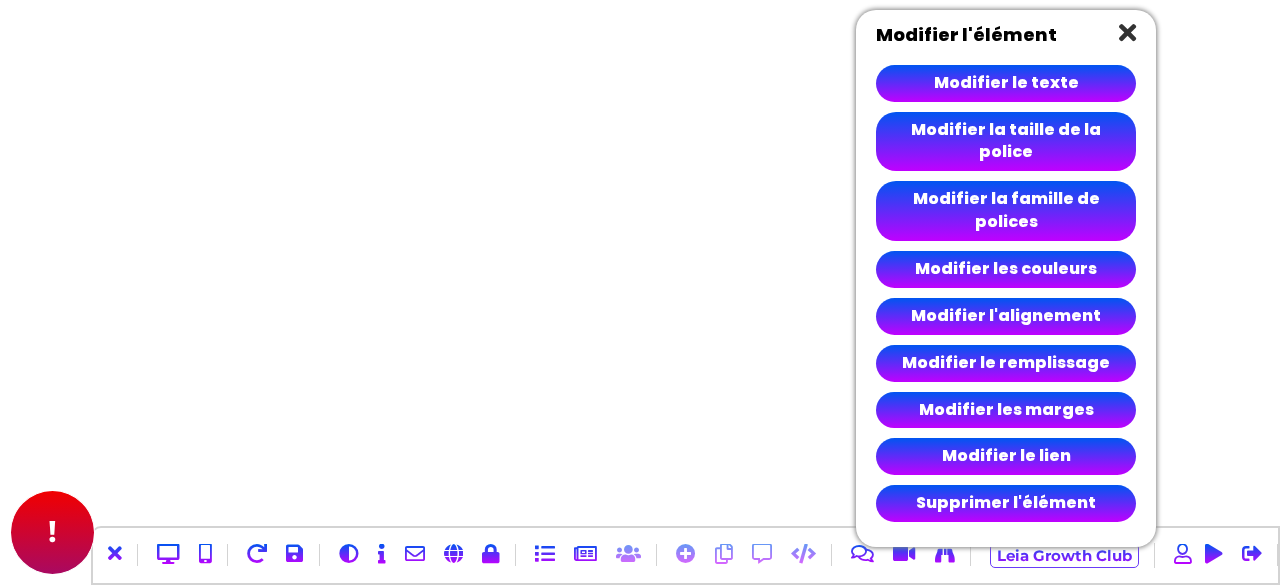 click at bounding box center [1127, 32] 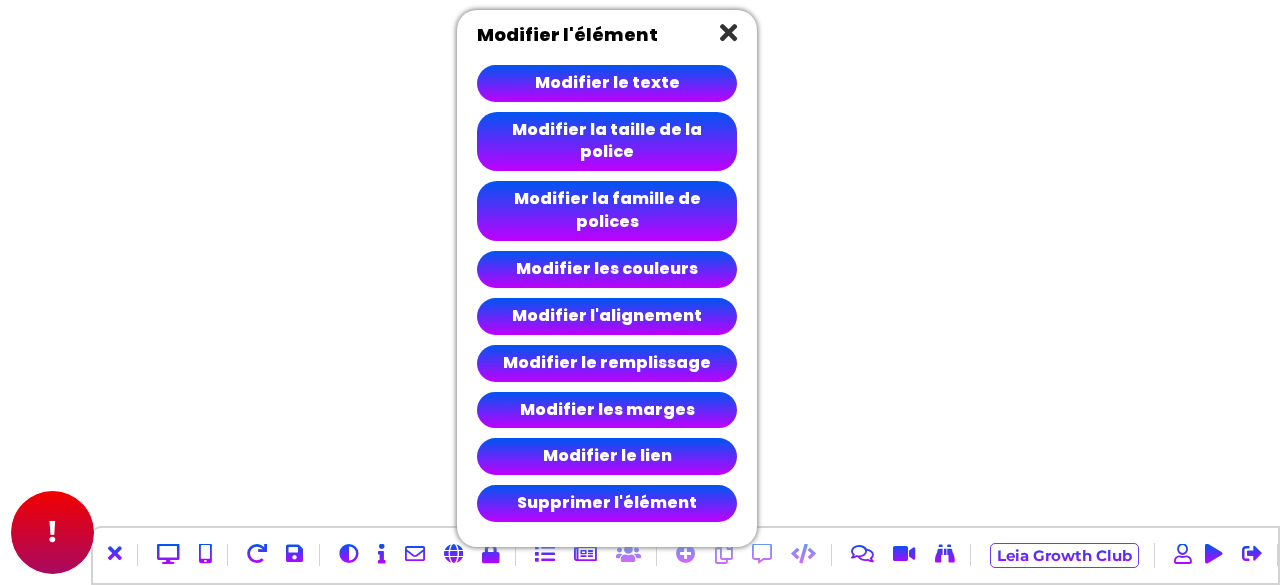click at bounding box center (728, 32) 